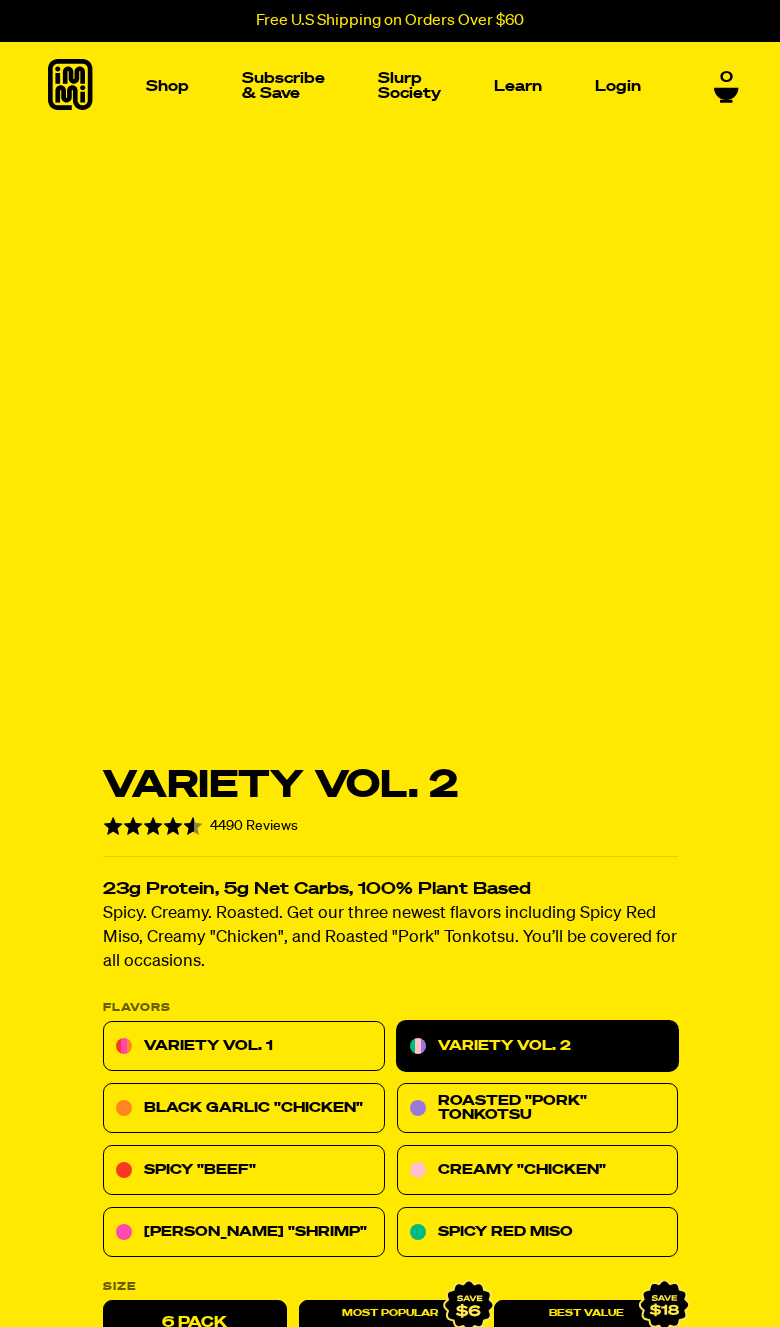 select 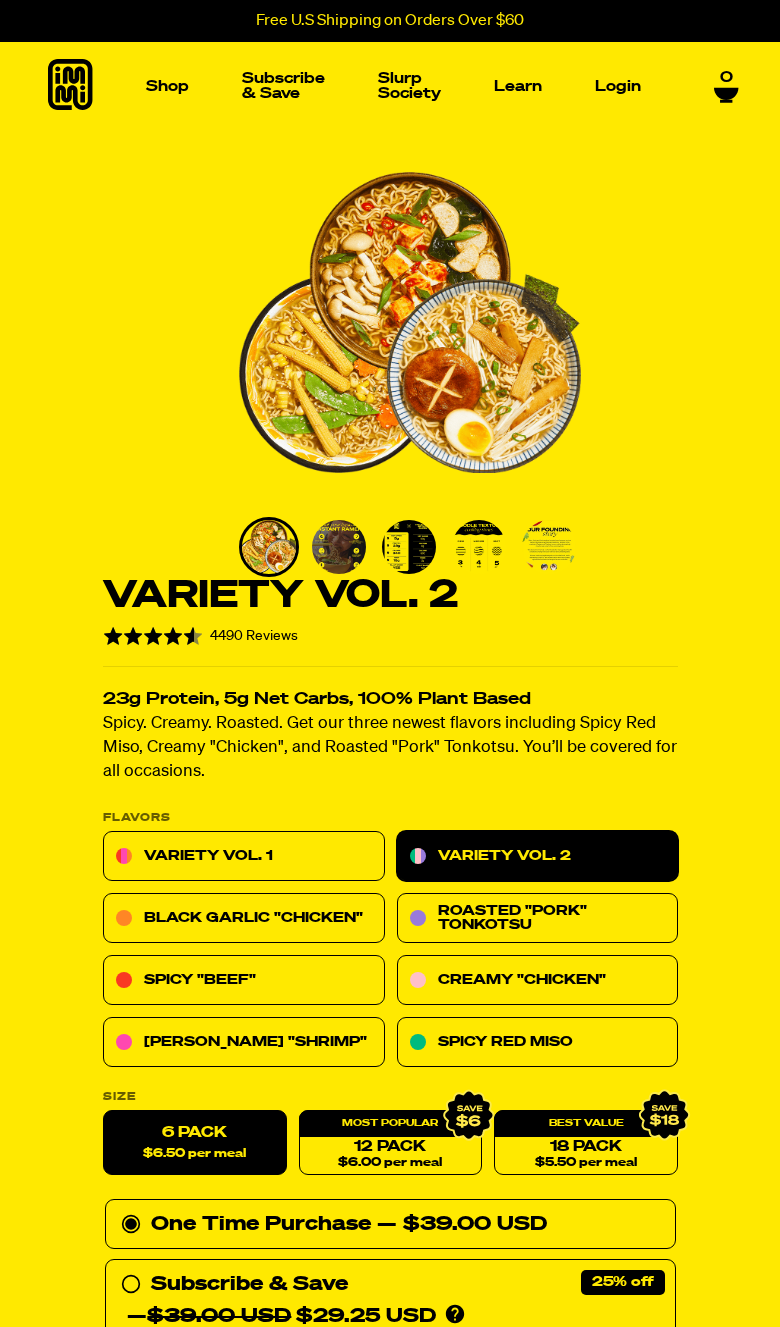 scroll, scrollTop: 0, scrollLeft: 0, axis: both 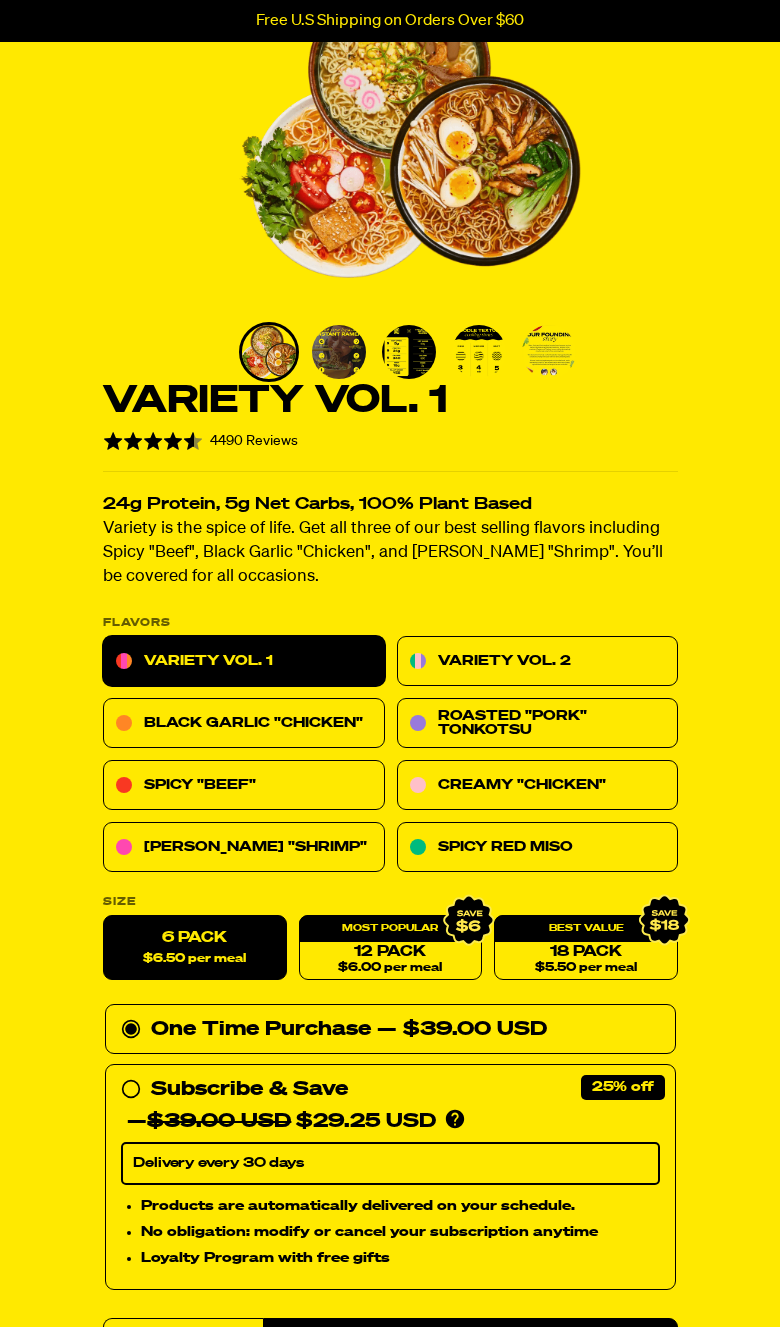 click on "Variety Vol. 2" at bounding box center [537, 662] 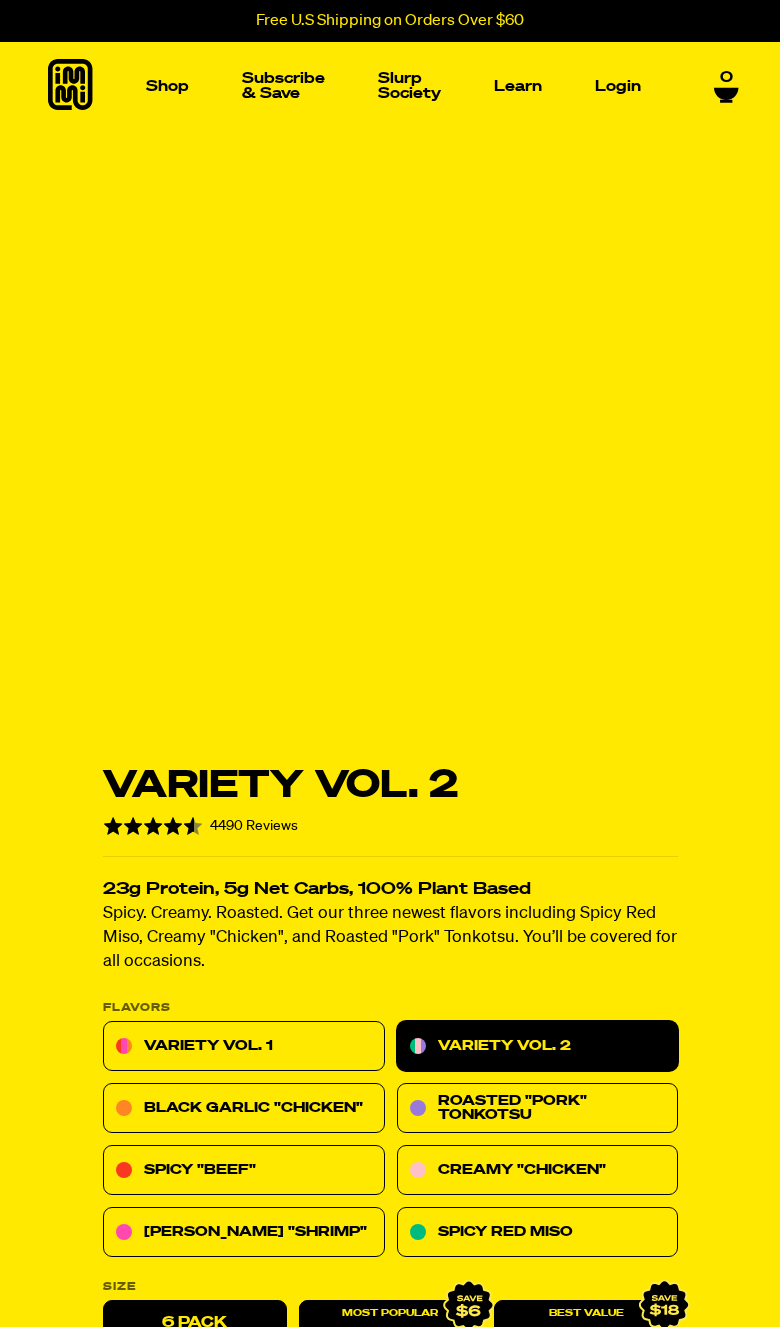 scroll, scrollTop: 0, scrollLeft: 0, axis: both 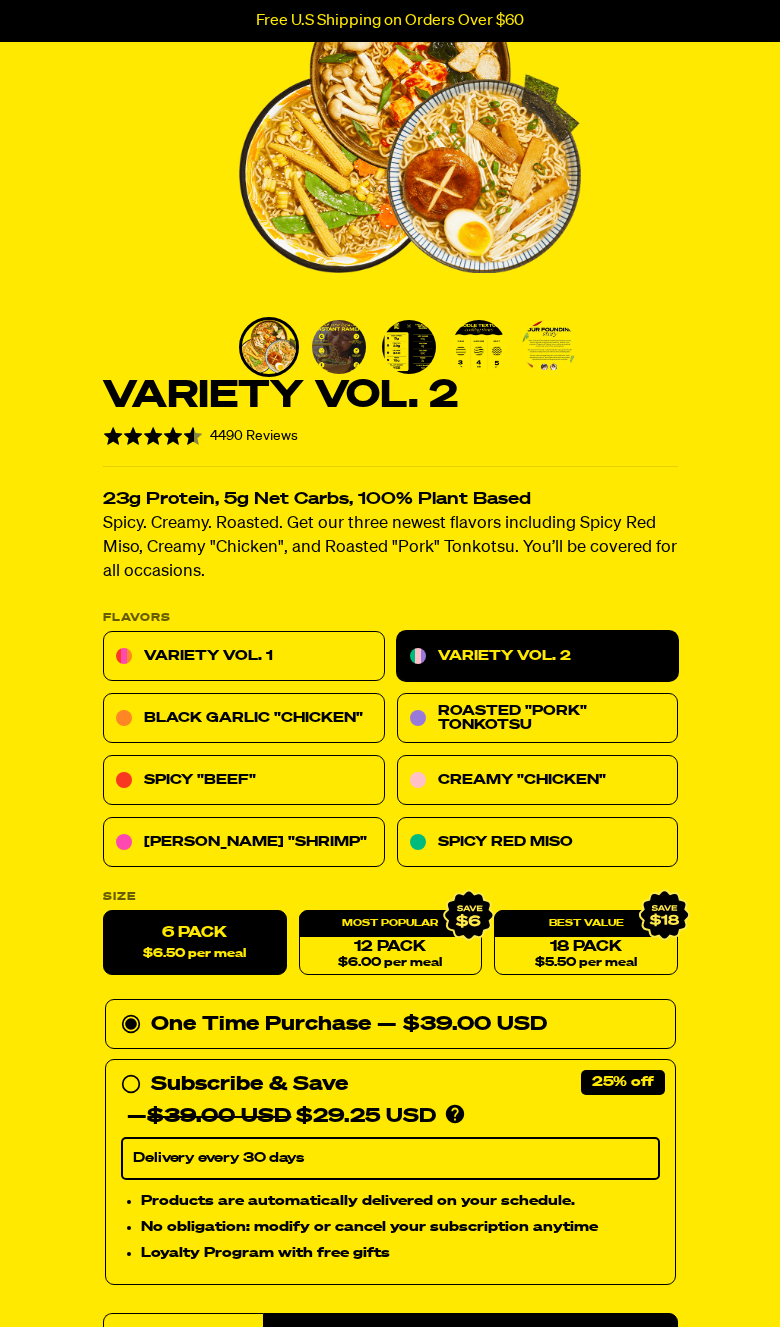 click on "Add to Cart" at bounding box center (470, 1341) 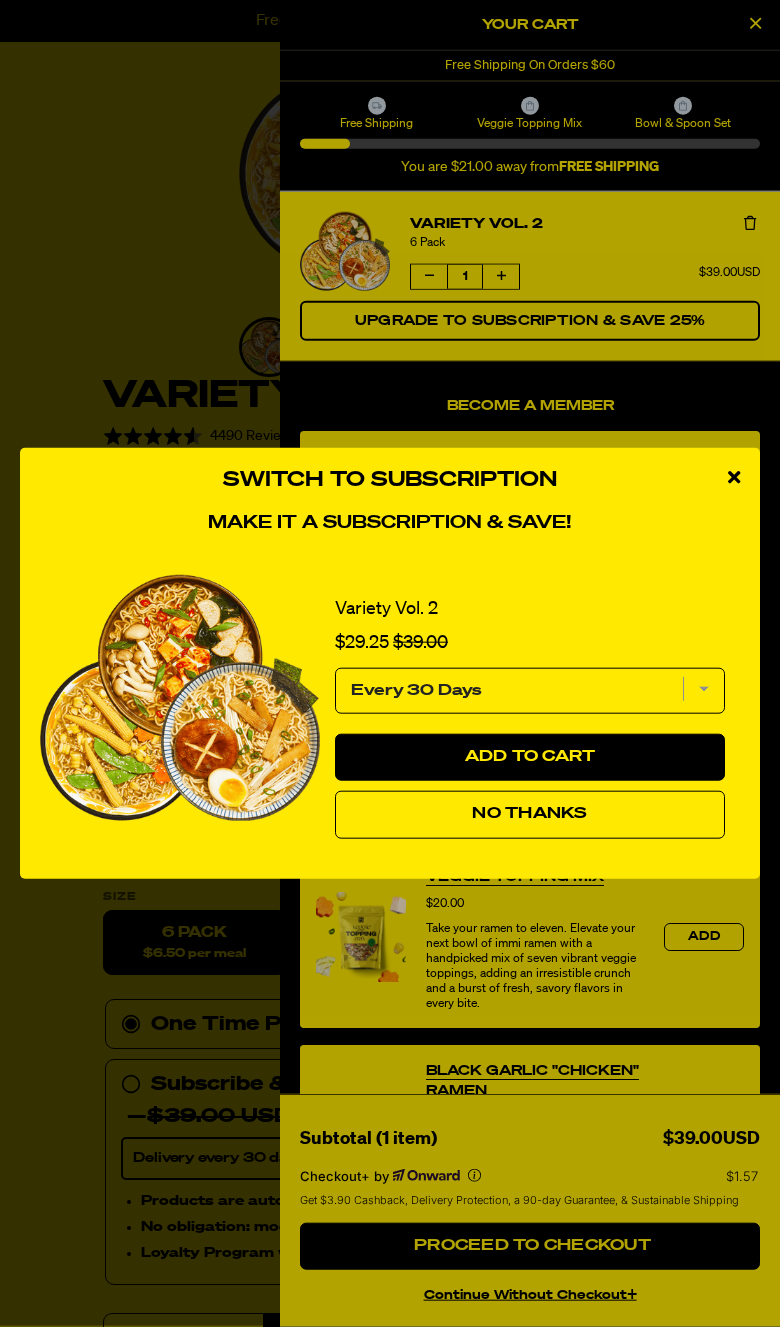 click at bounding box center [734, 478] 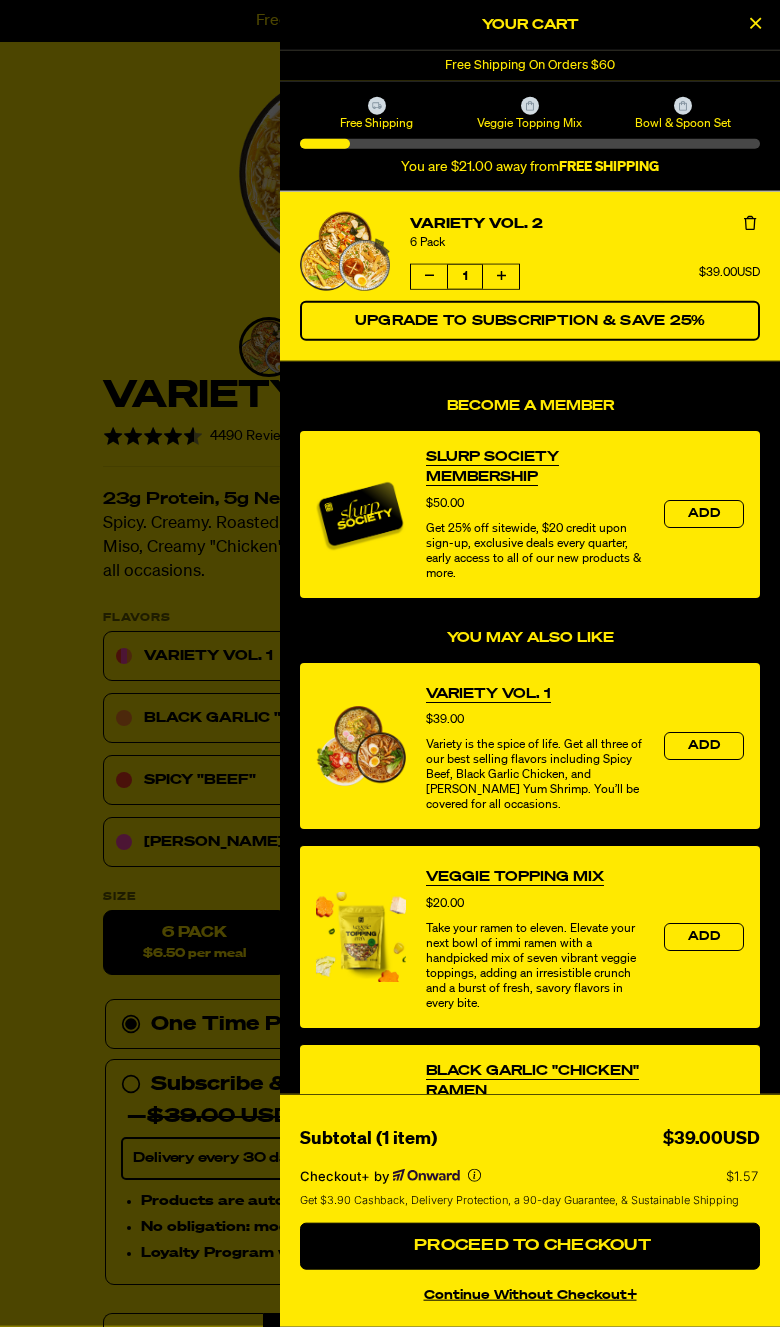 click at bounding box center (390, 663) 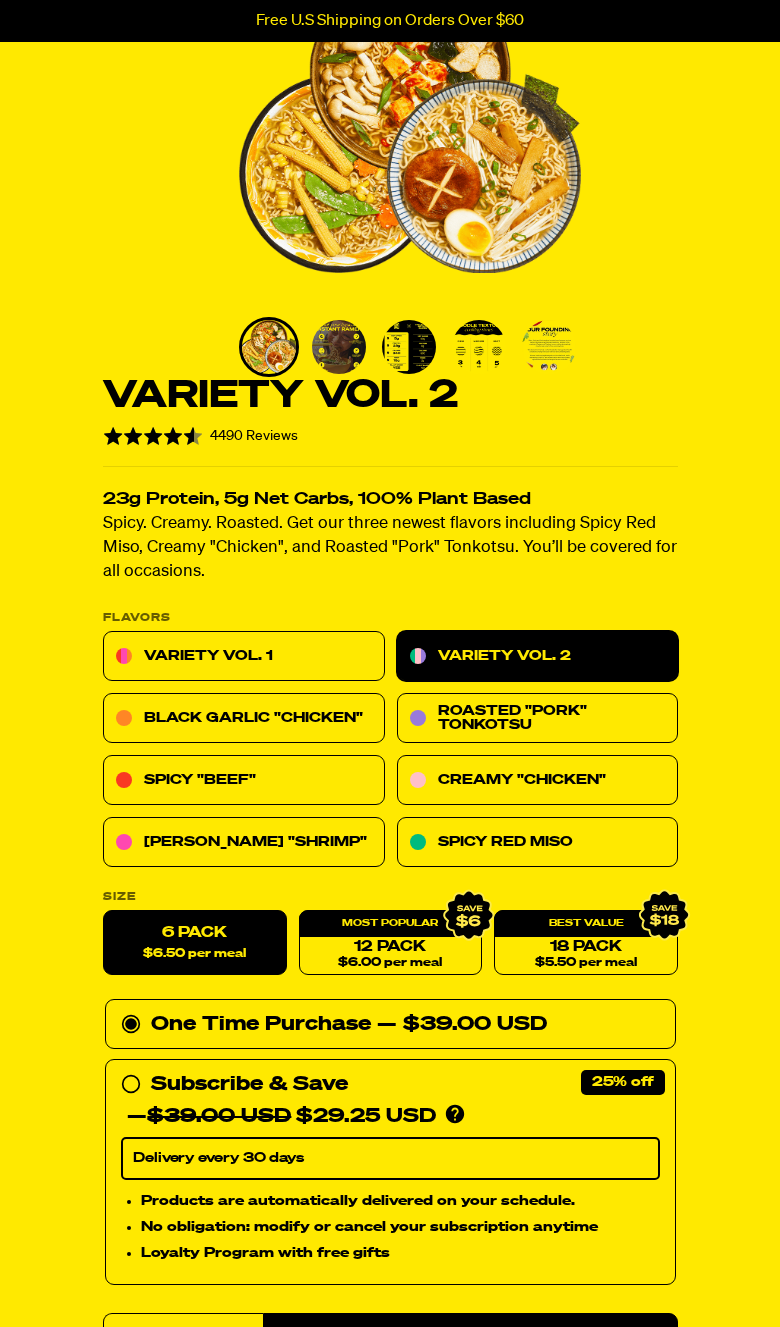 click on "Variety Vol. 1" at bounding box center [244, 657] 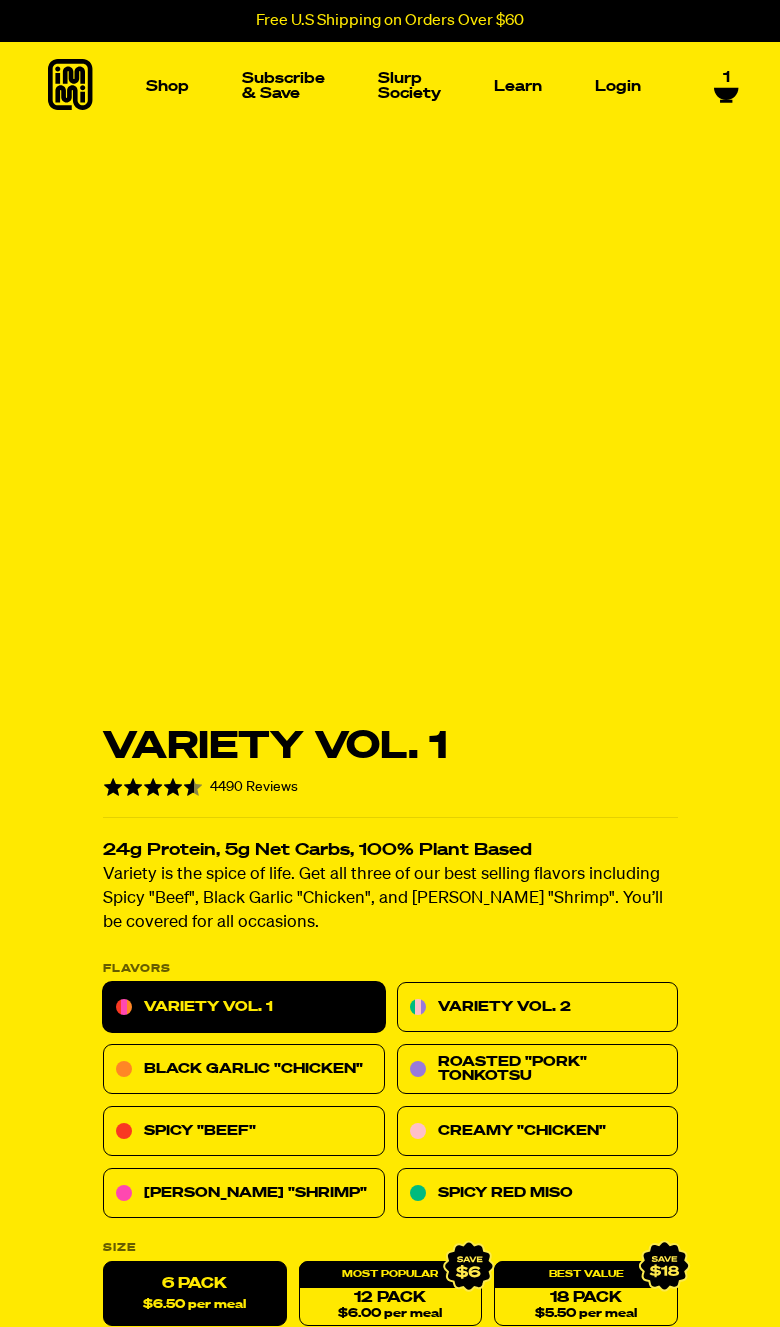 scroll, scrollTop: 0, scrollLeft: 0, axis: both 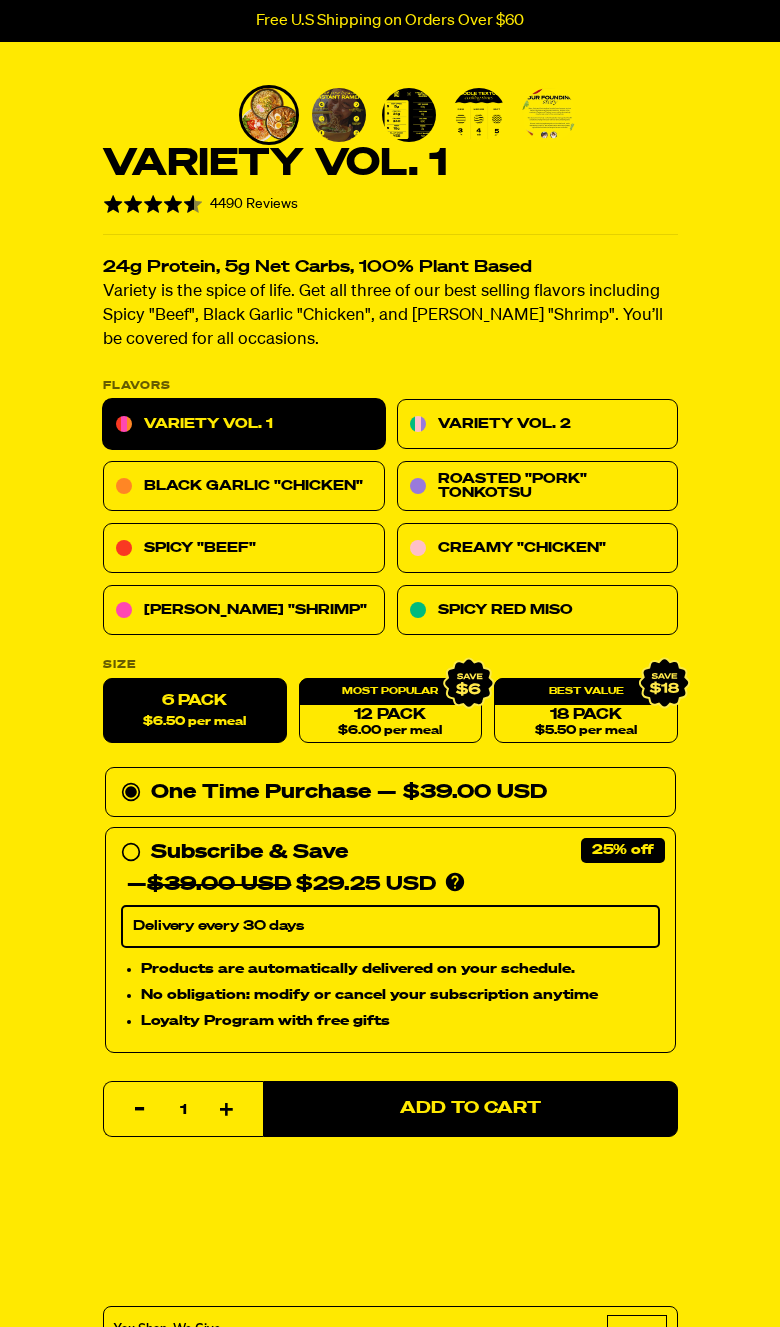 click on "Add to Cart" at bounding box center [470, 1109] 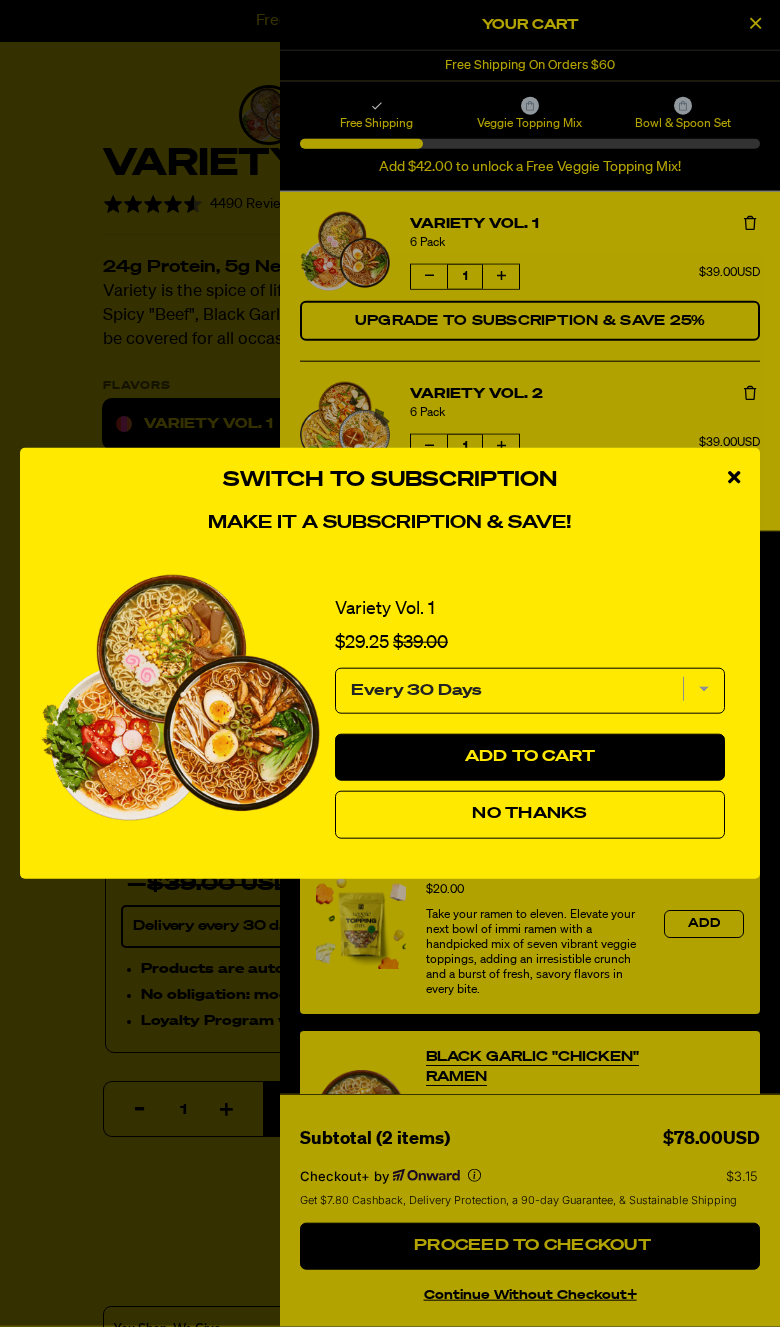 click on "No Thanks" at bounding box center [530, 815] 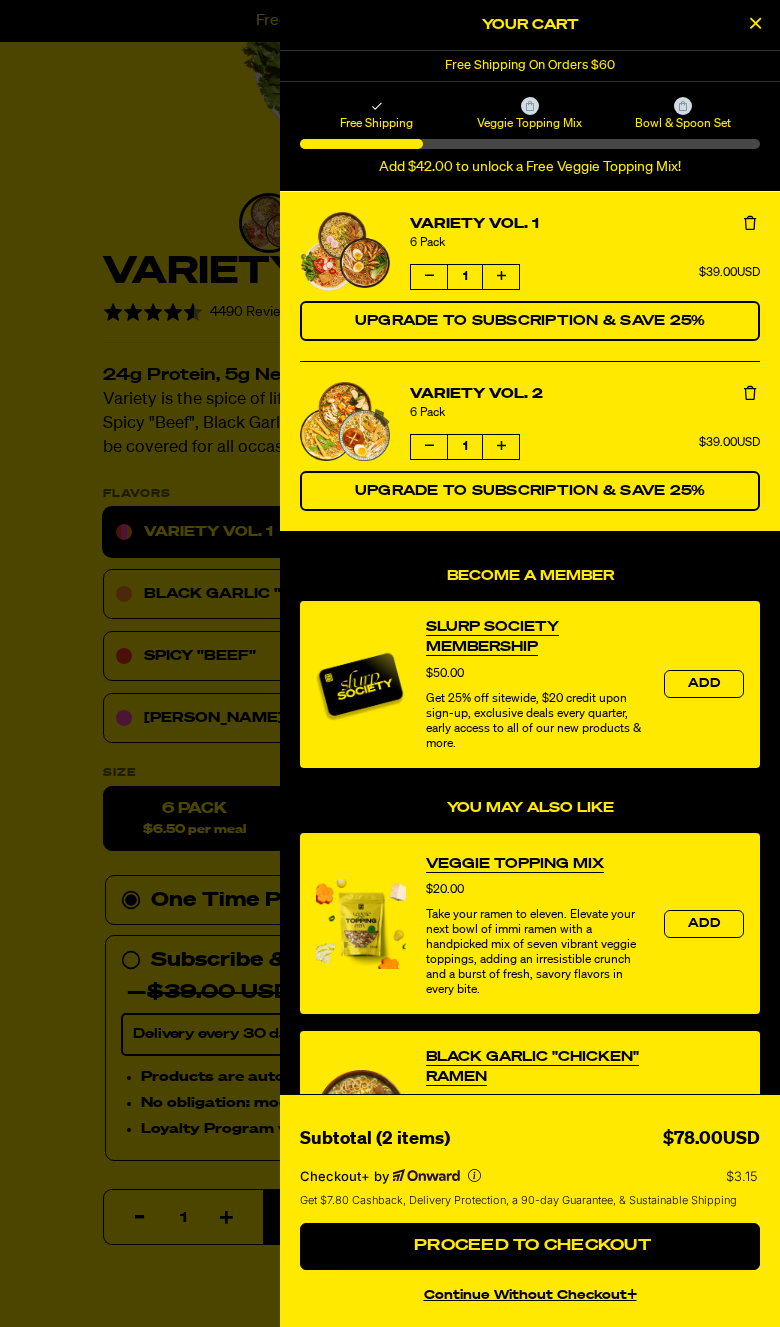scroll, scrollTop: 325, scrollLeft: 0, axis: vertical 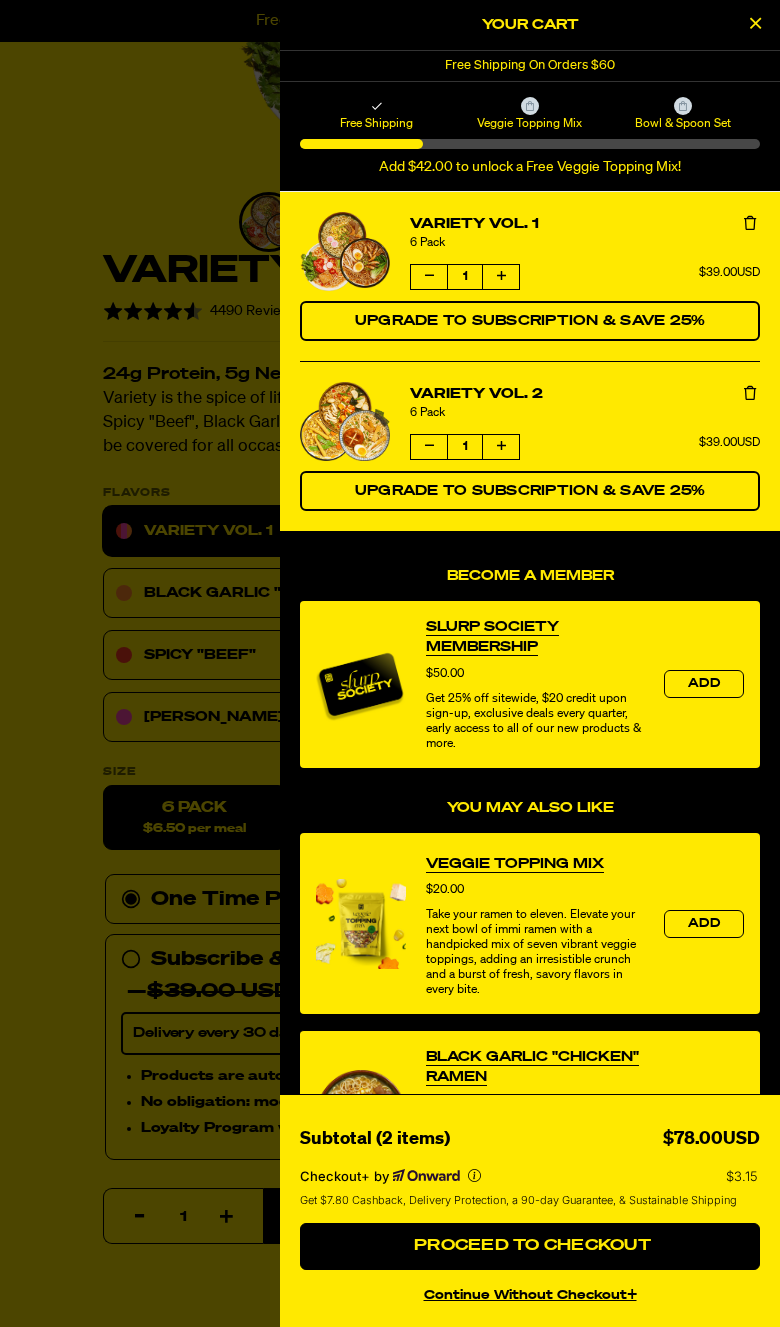 click at bounding box center [755, 25] 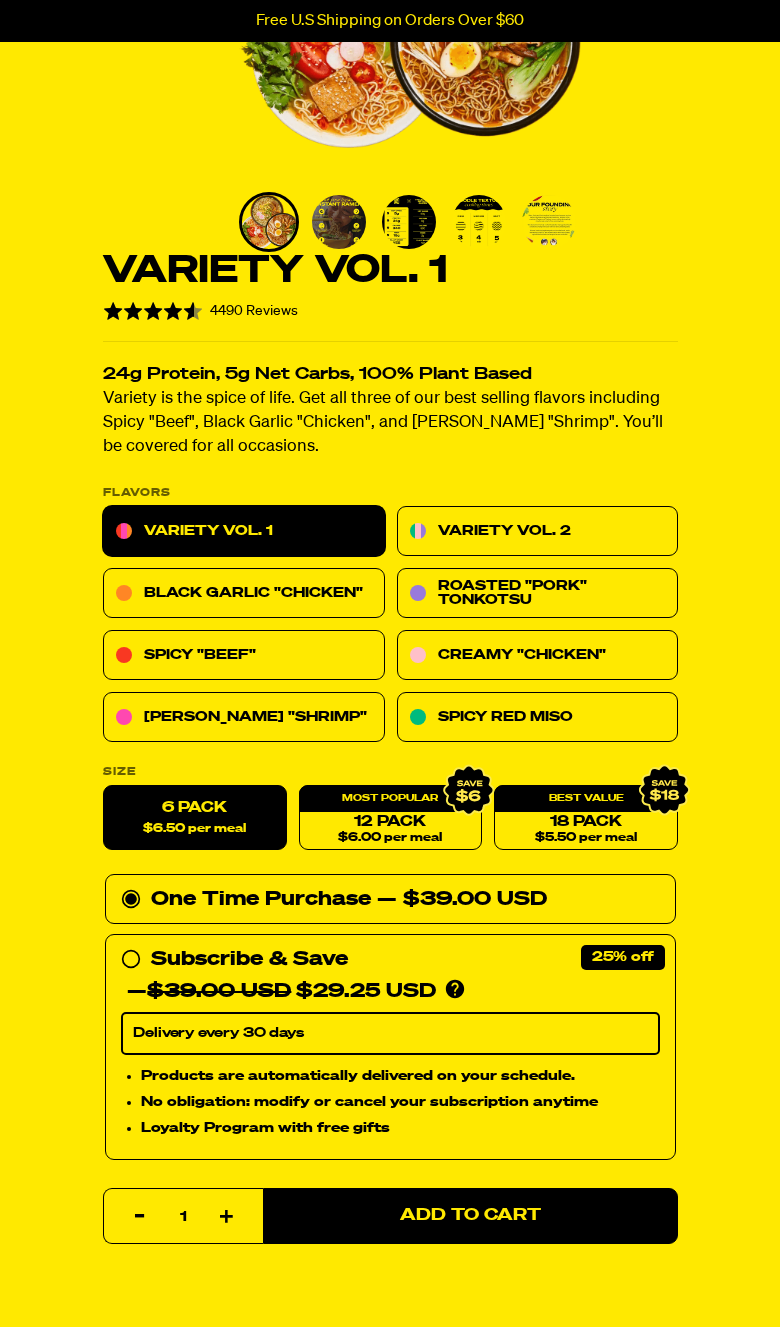 click on "12 Pack
$6.00 per meal" at bounding box center [390, 818] 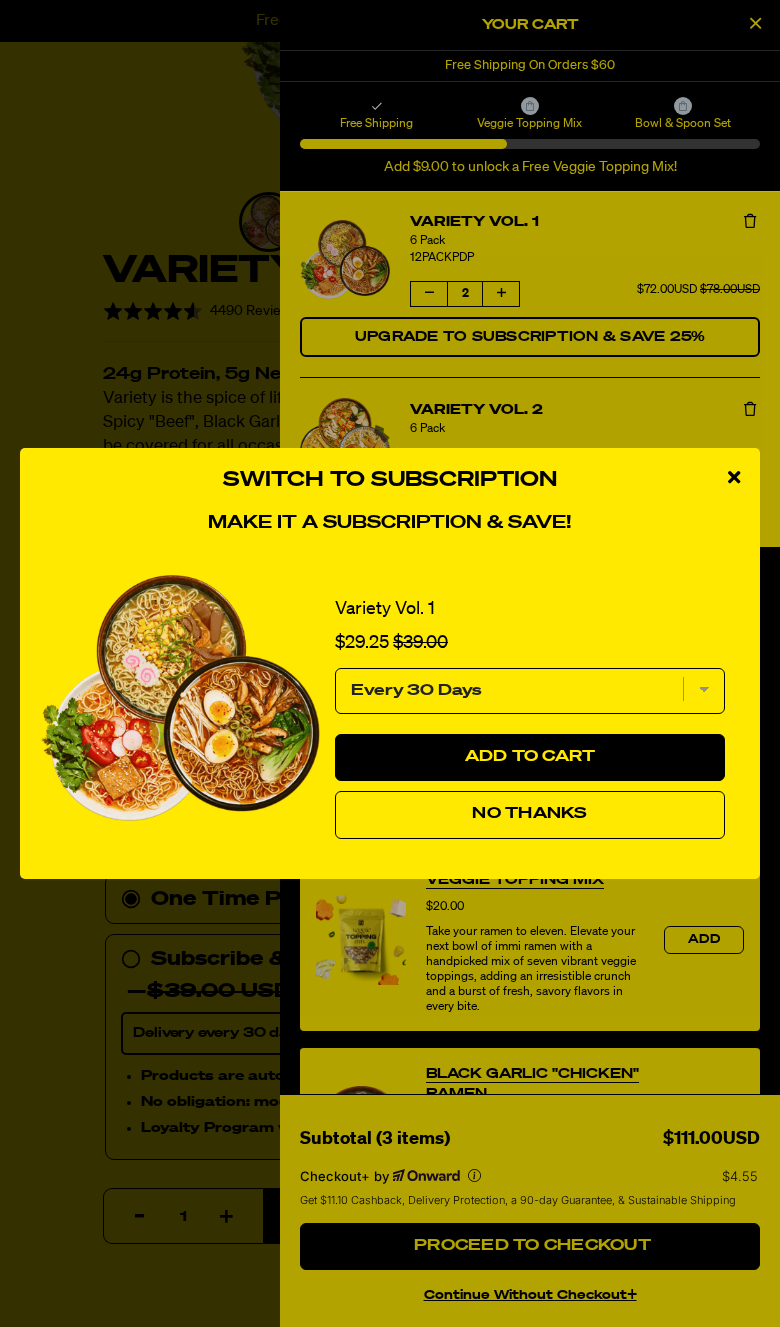 click on "Every 30 Days" at bounding box center [530, 691] 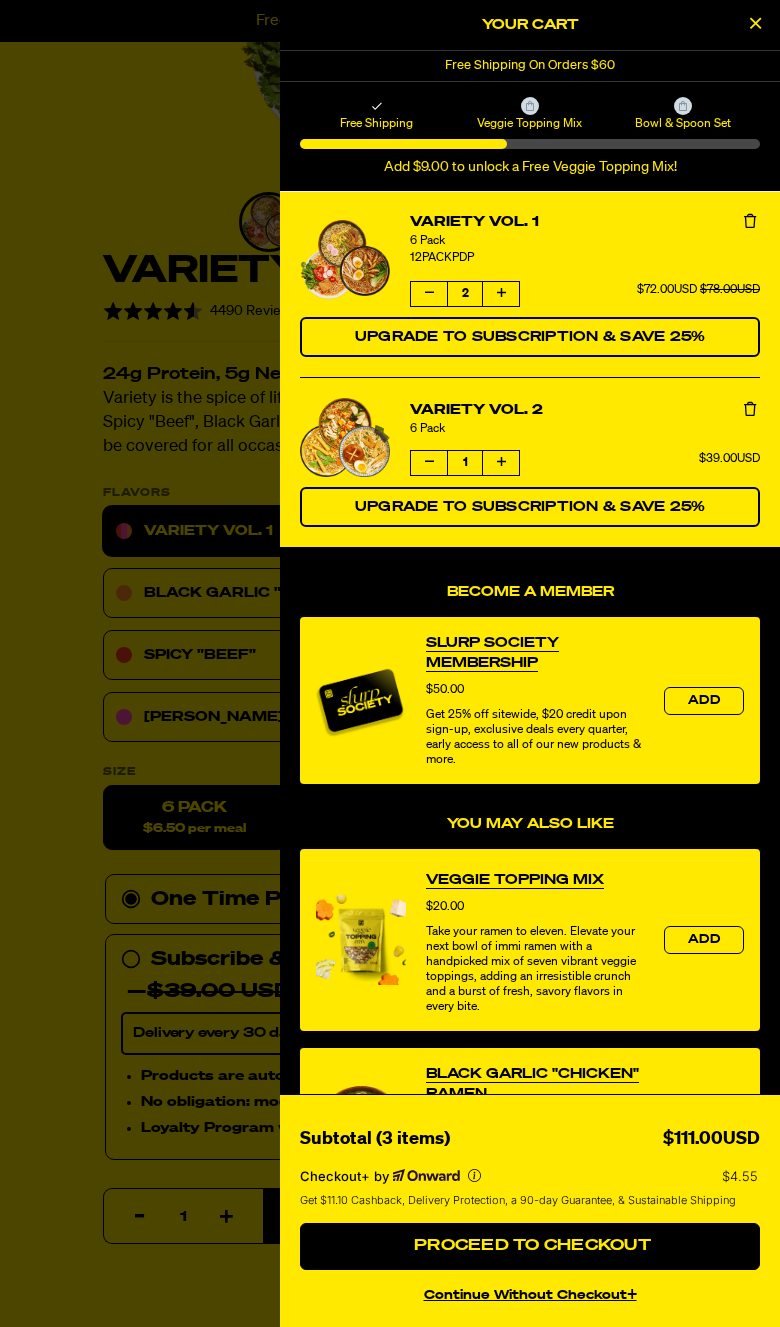 click at bounding box center (429, 293) 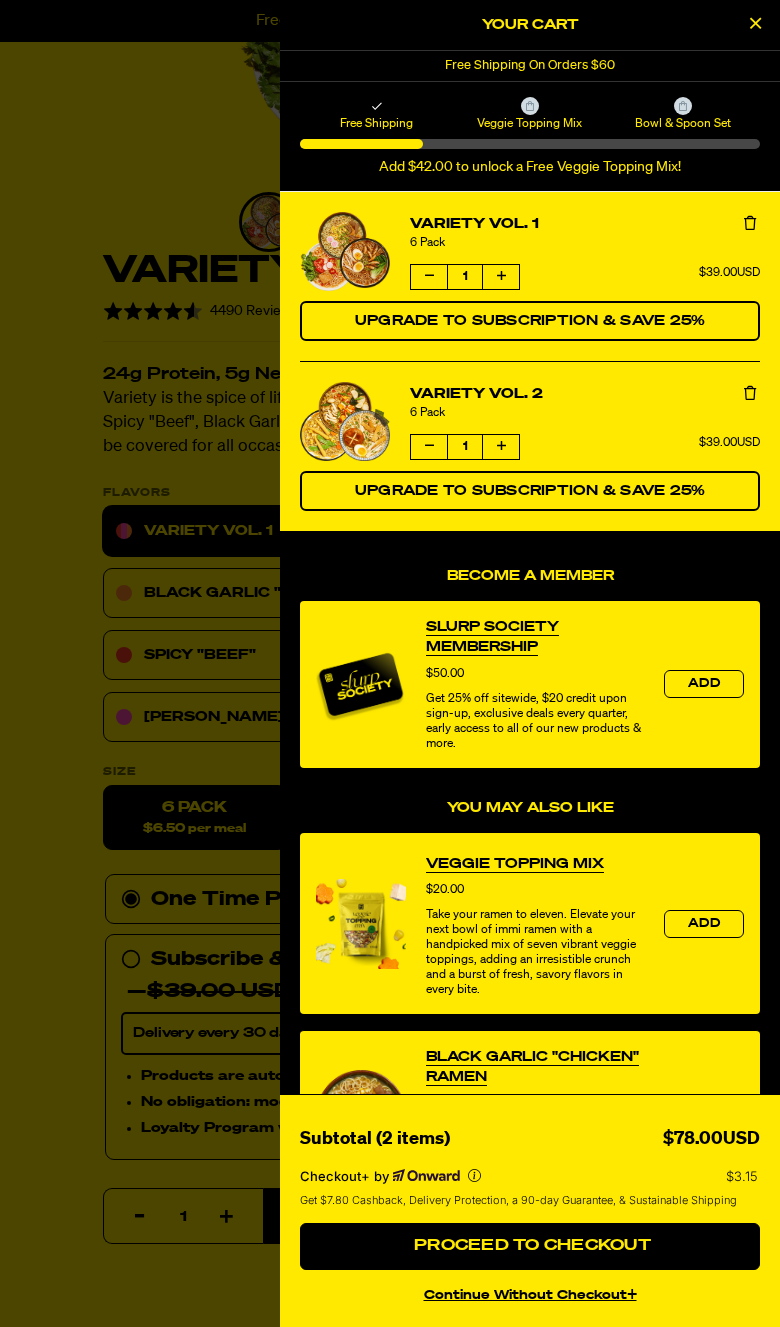 click at bounding box center (750, 394) 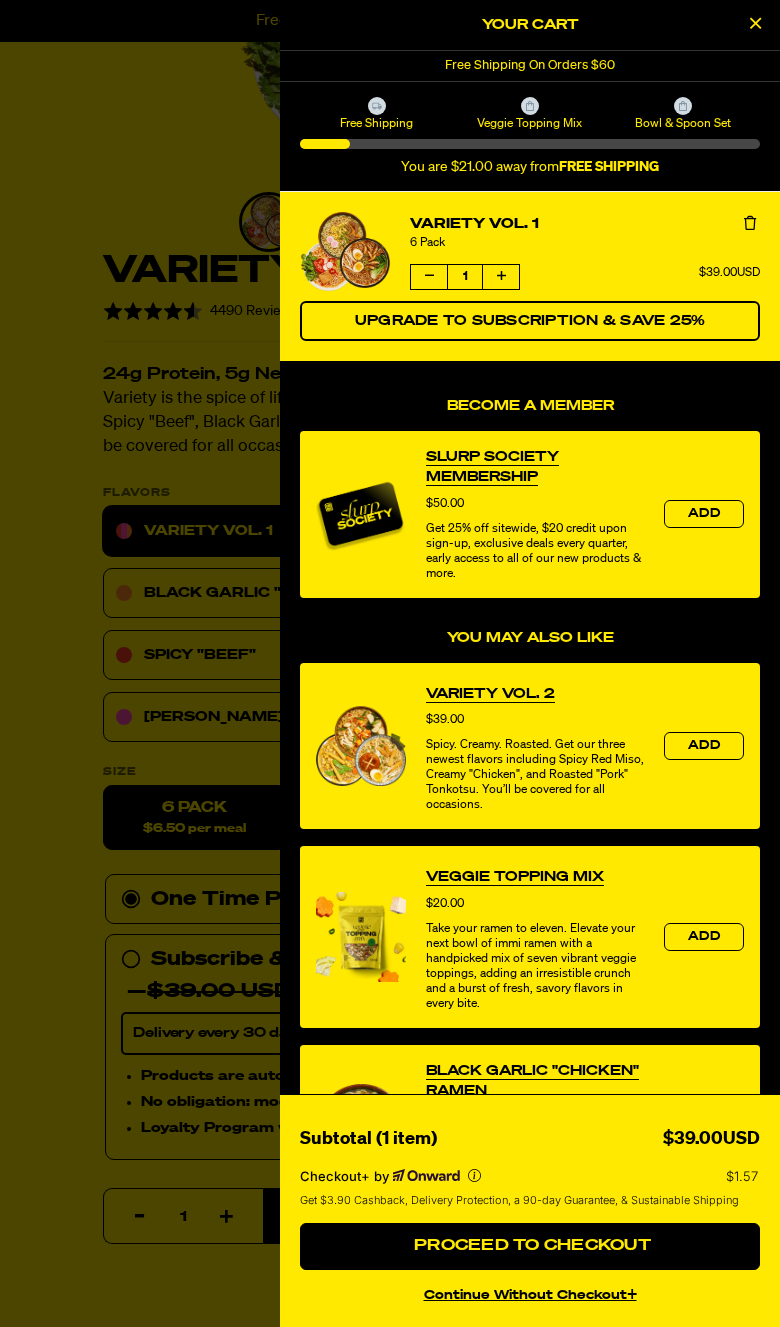 click at bounding box center (750, 223) 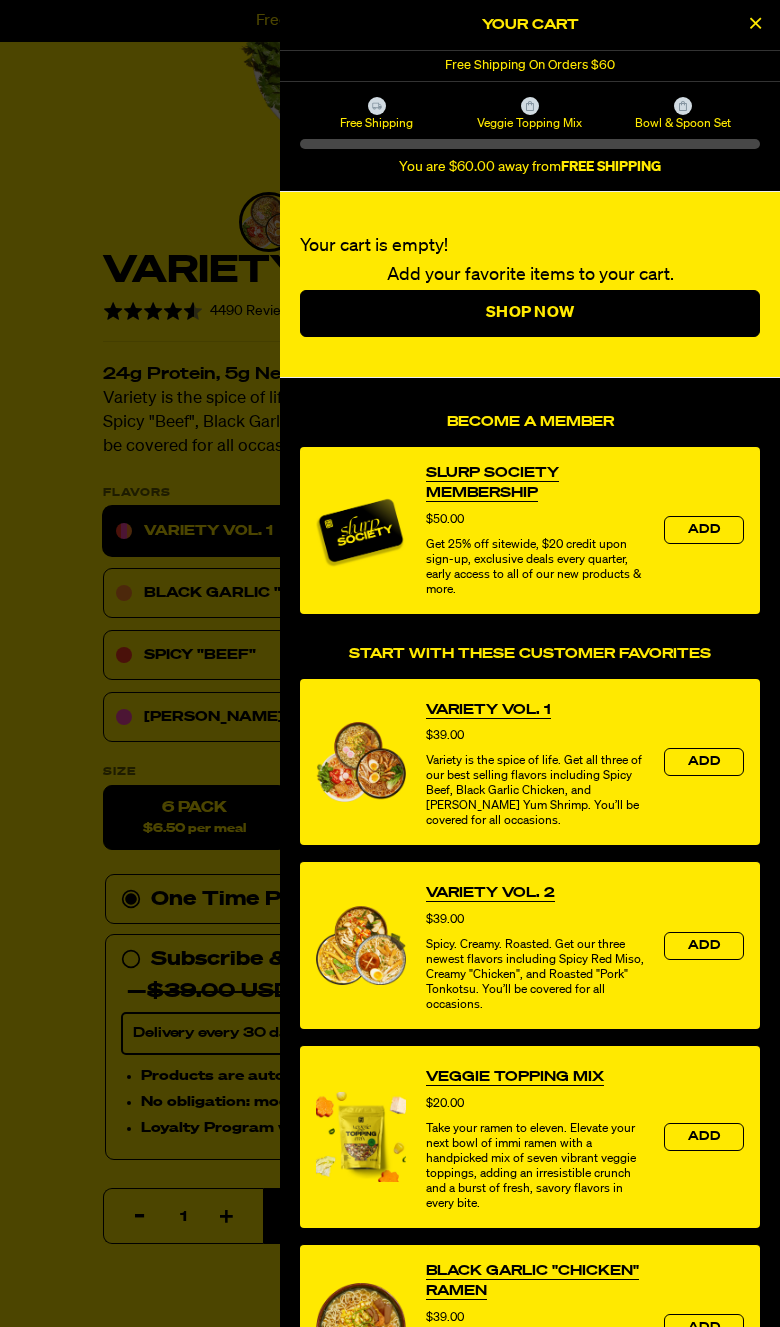 click at bounding box center [390, 663] 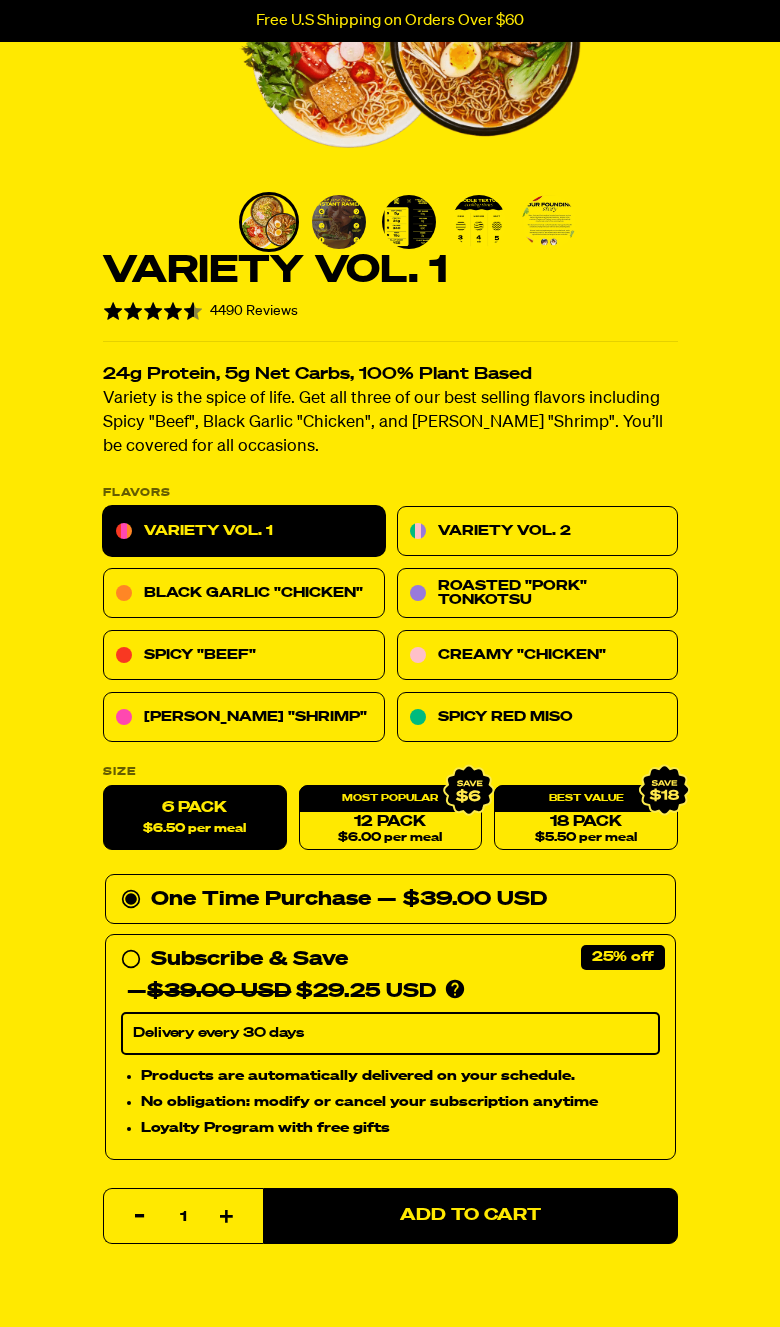 click on "12 Pack
$6.00 per meal" at bounding box center [390, 818] 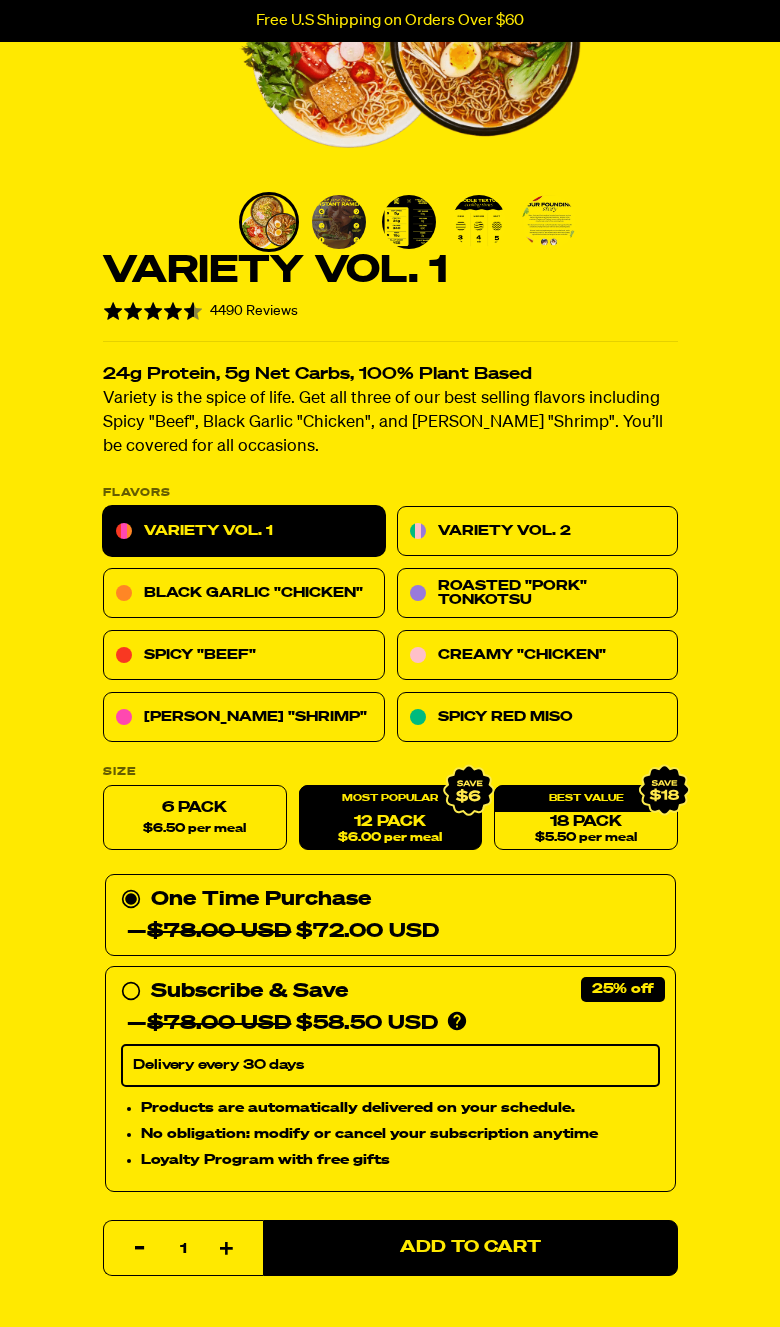click on "Subscribe & Save  25%
—  $78.00 USD $58.50 USD
You'll receive your selected flavor and pack size every month at a discounted price.  Create an account to manage your subscription including: skipping, changing delivery frequency, or canceling." at bounding box center (390, 1008) 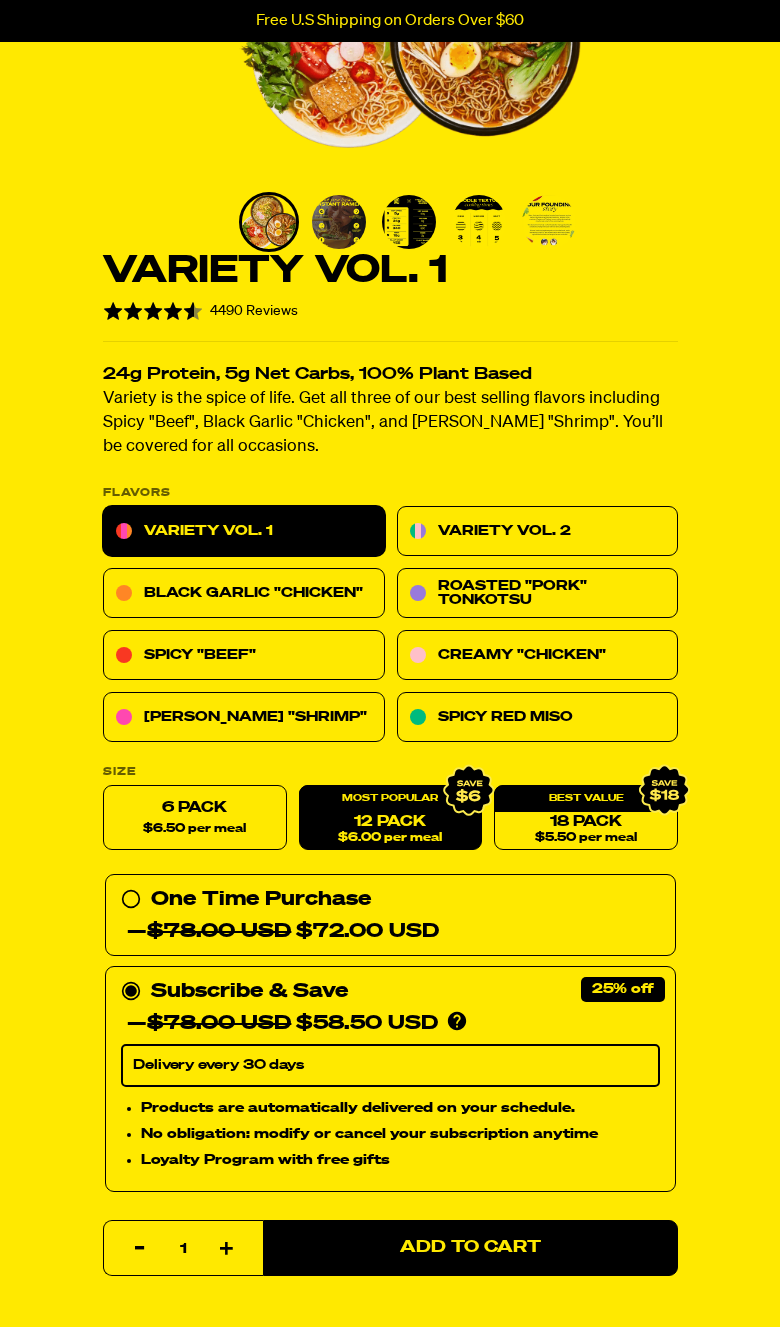 click on "Add to Cart" at bounding box center (470, 1248) 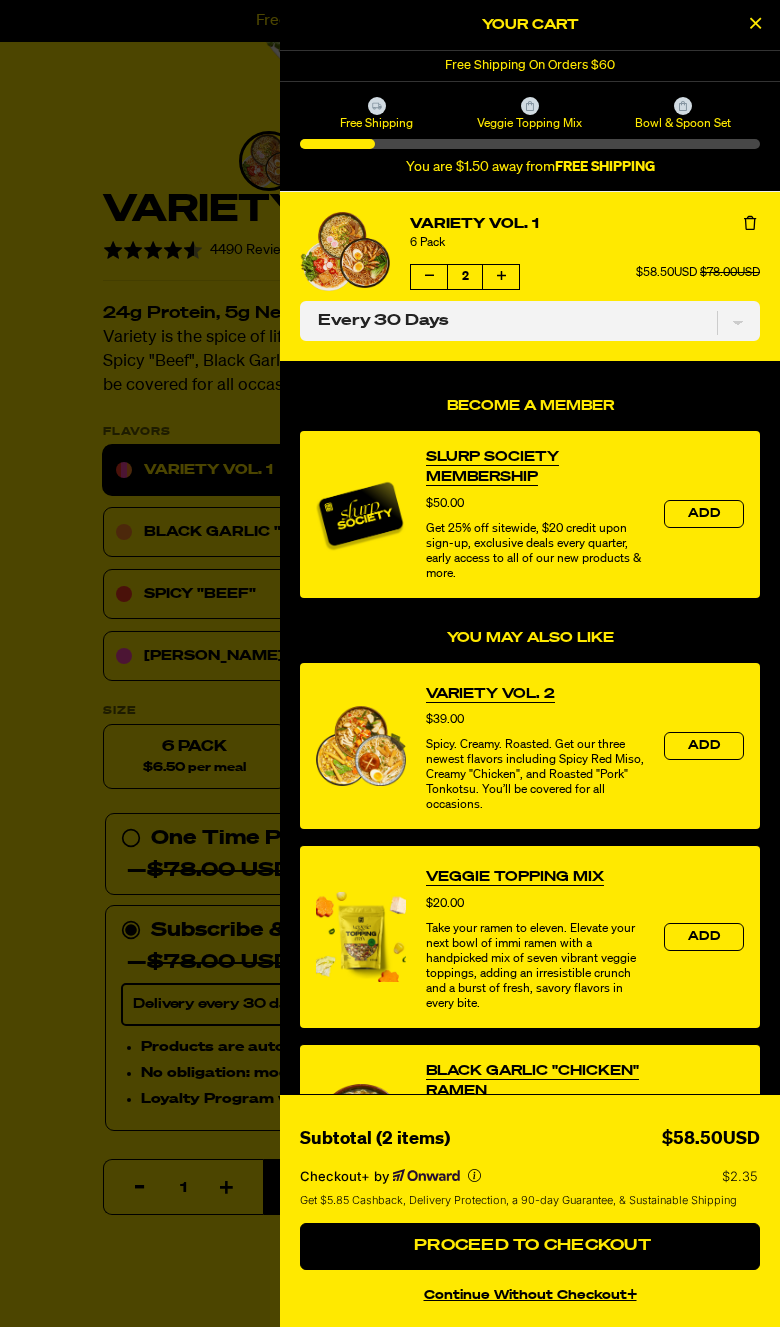 scroll, scrollTop: 391, scrollLeft: 0, axis: vertical 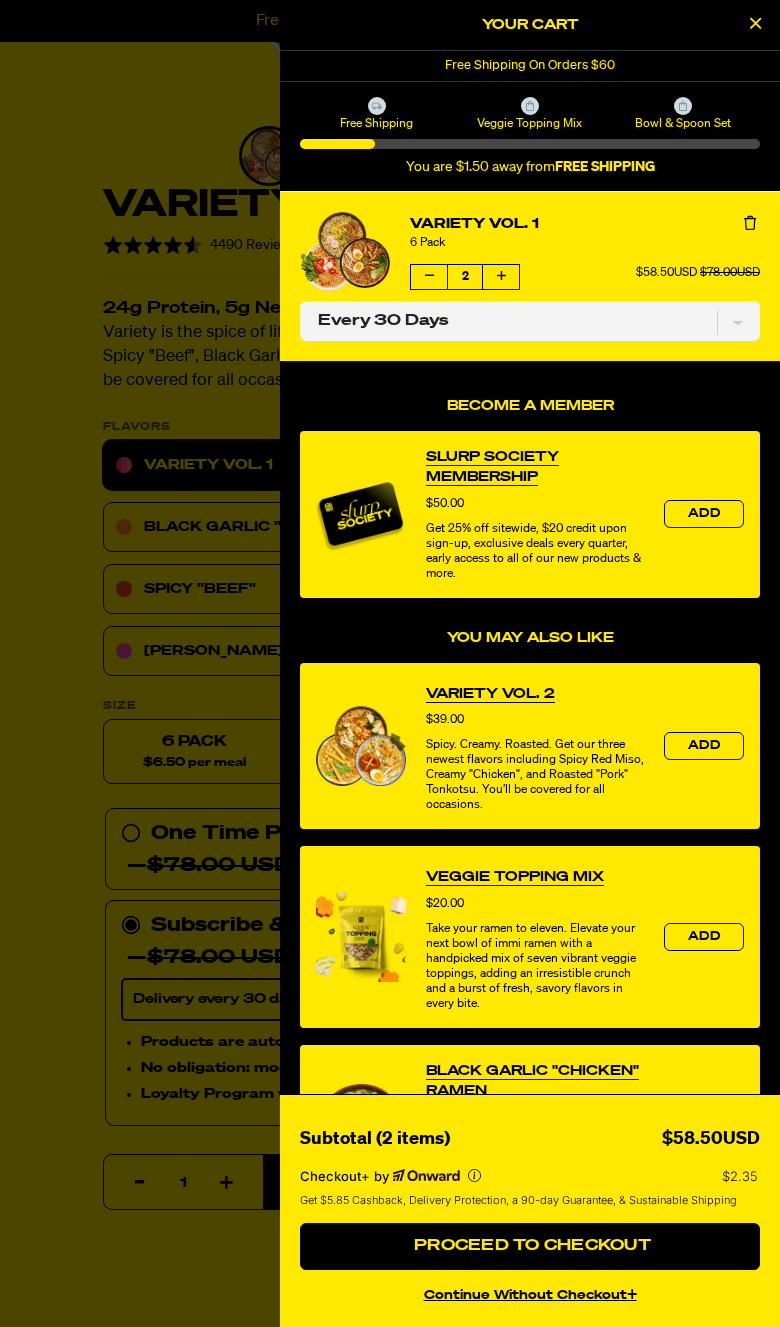click on "Proceed to Checkout" at bounding box center (530, 1246) 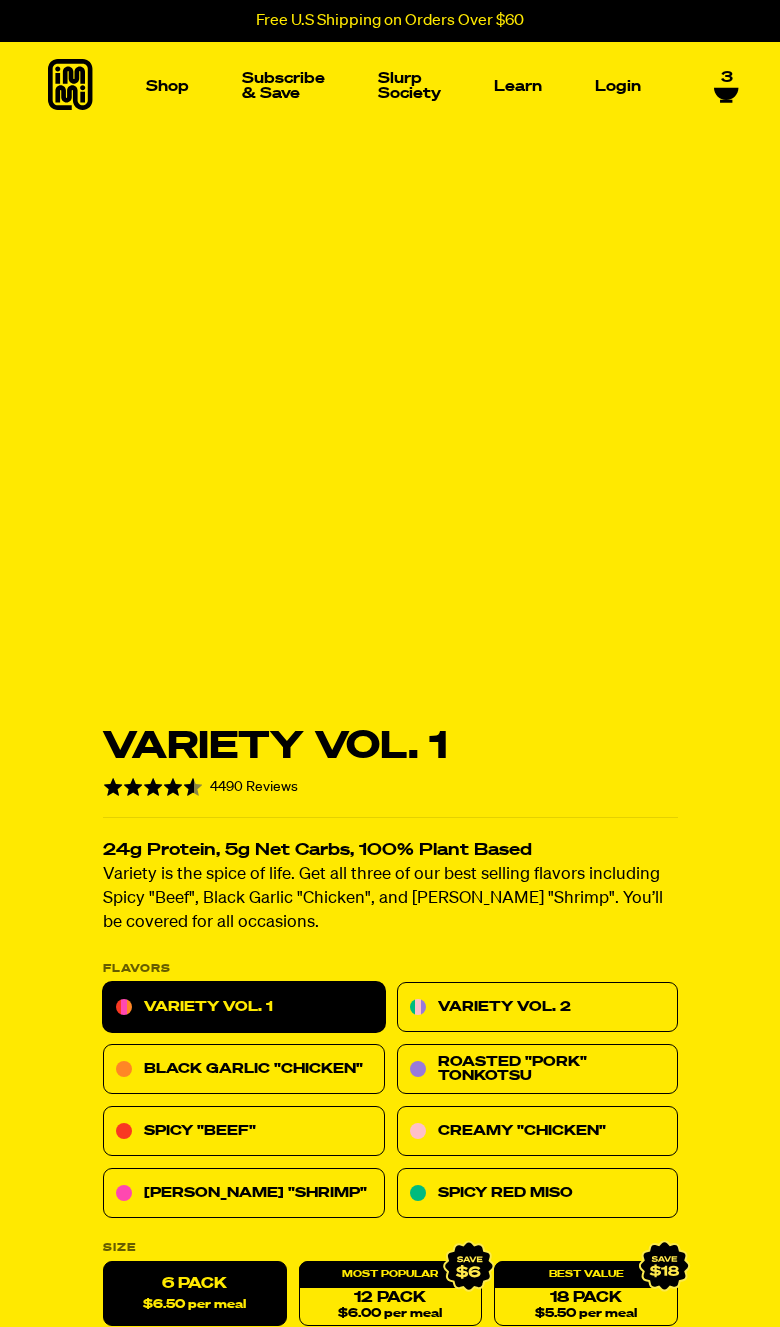 scroll, scrollTop: 0, scrollLeft: 0, axis: both 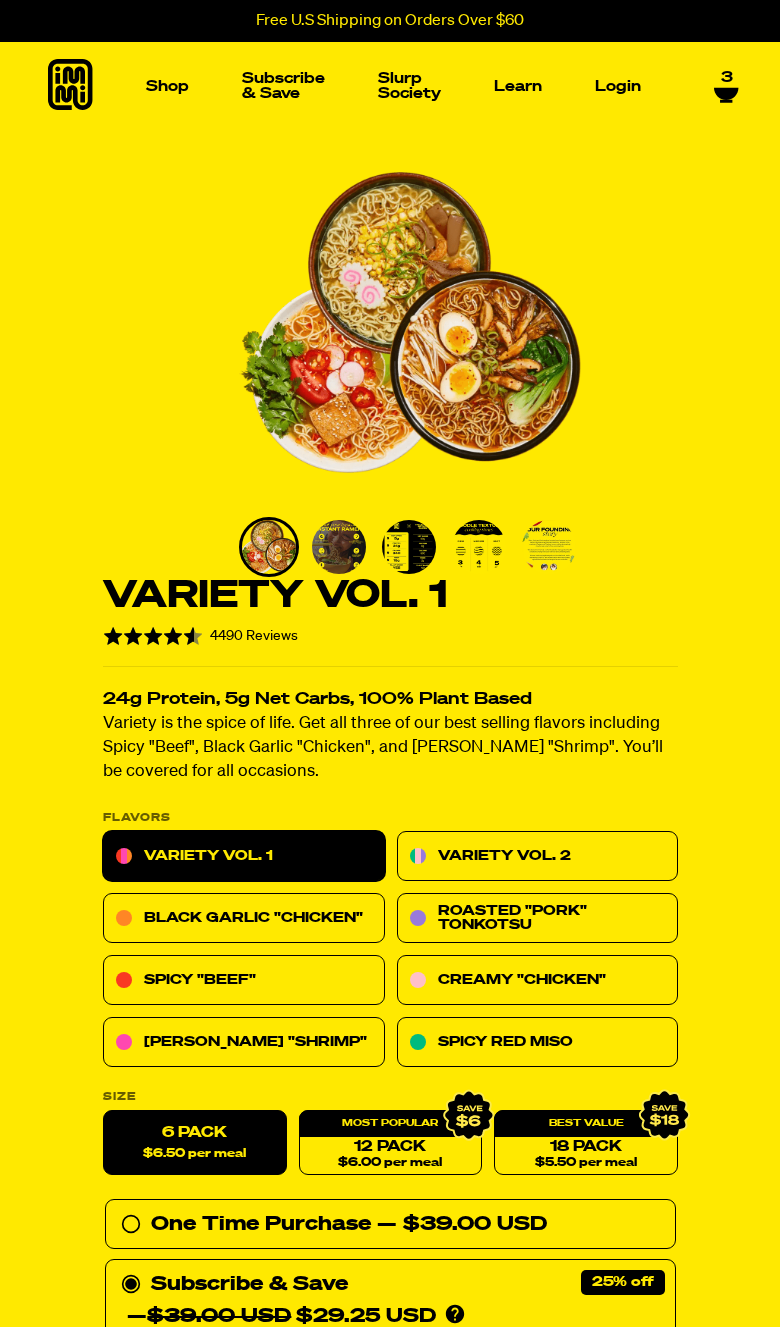 click on "3" at bounding box center (727, 78) 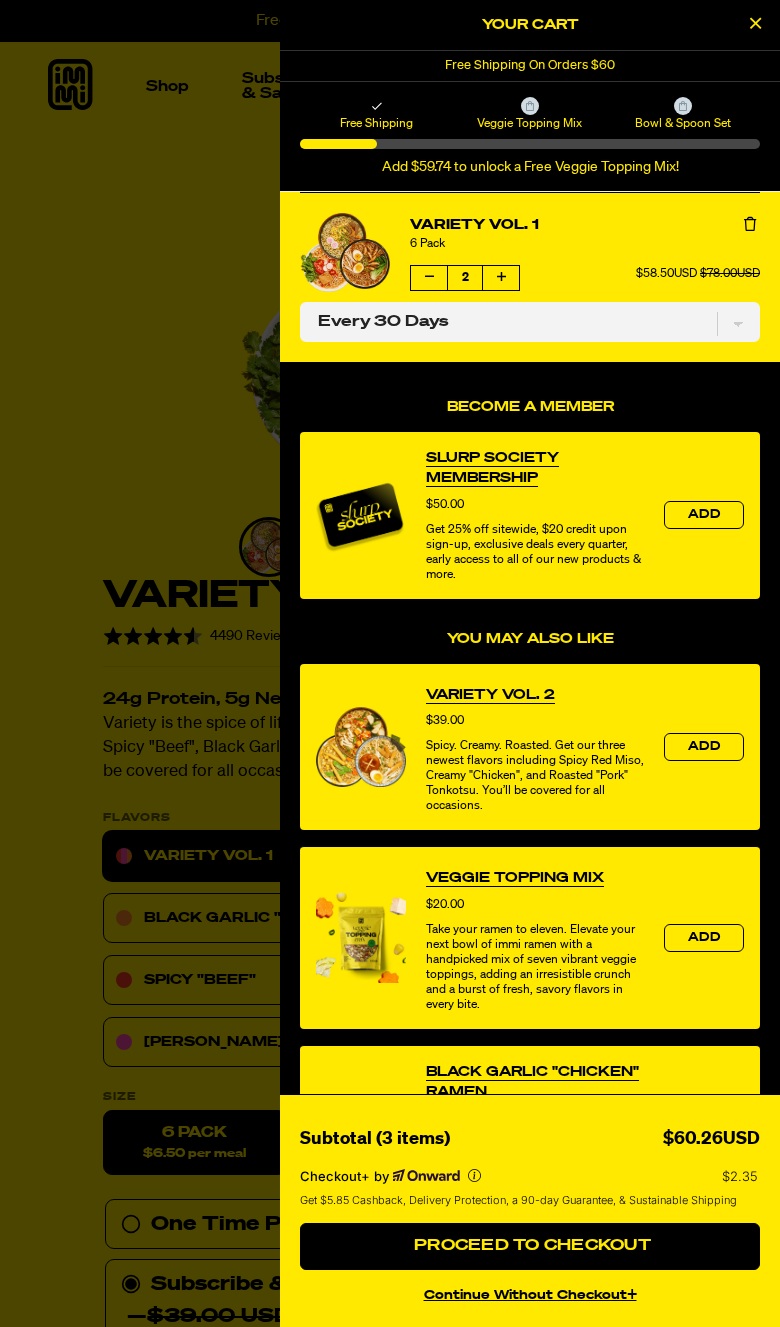 click at bounding box center (750, 224) 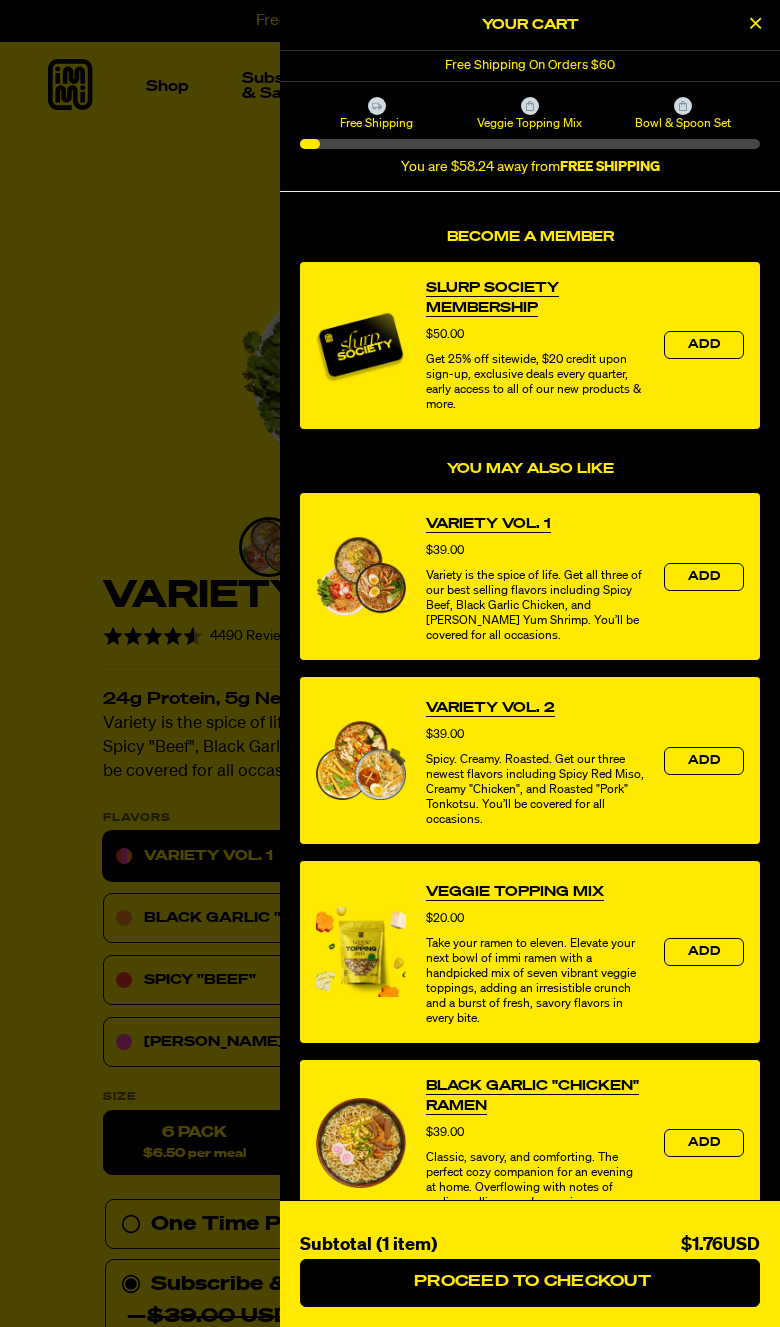 click at bounding box center [755, 25] 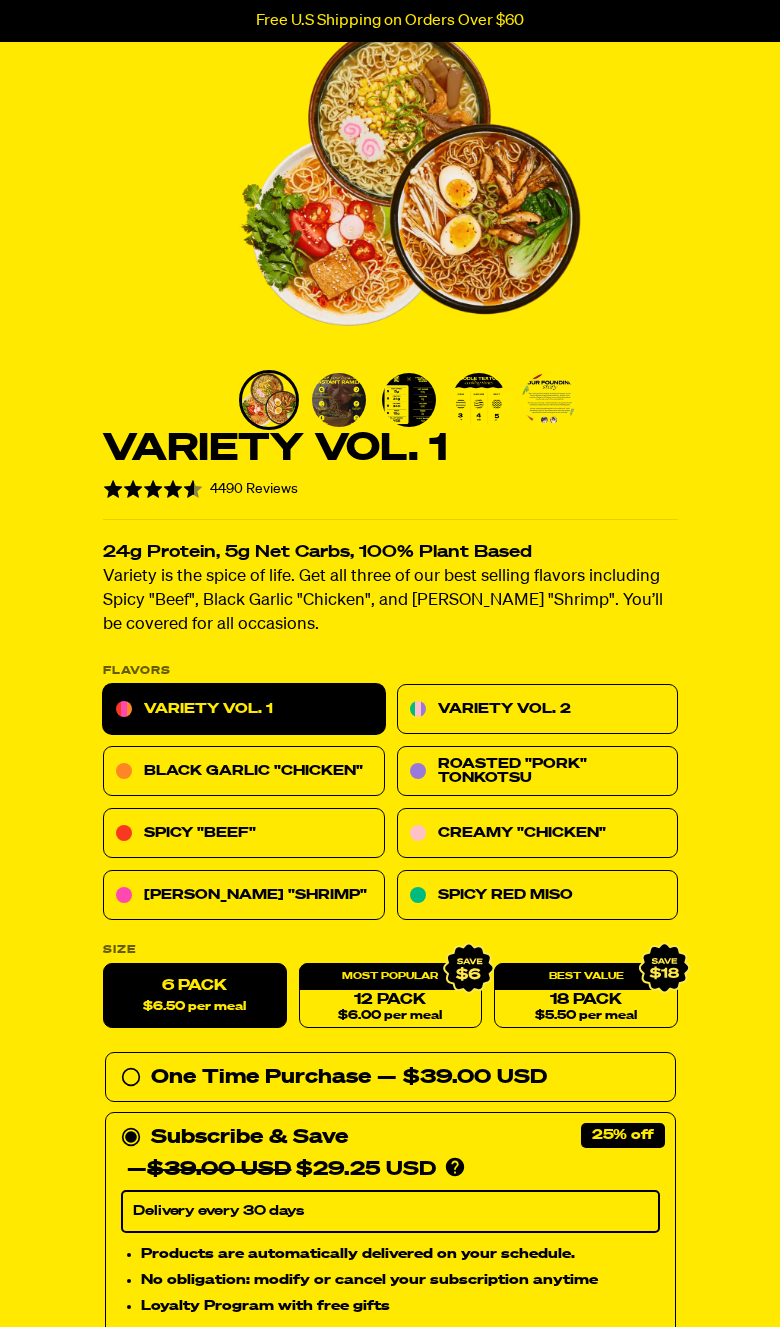 scroll, scrollTop: 219, scrollLeft: 0, axis: vertical 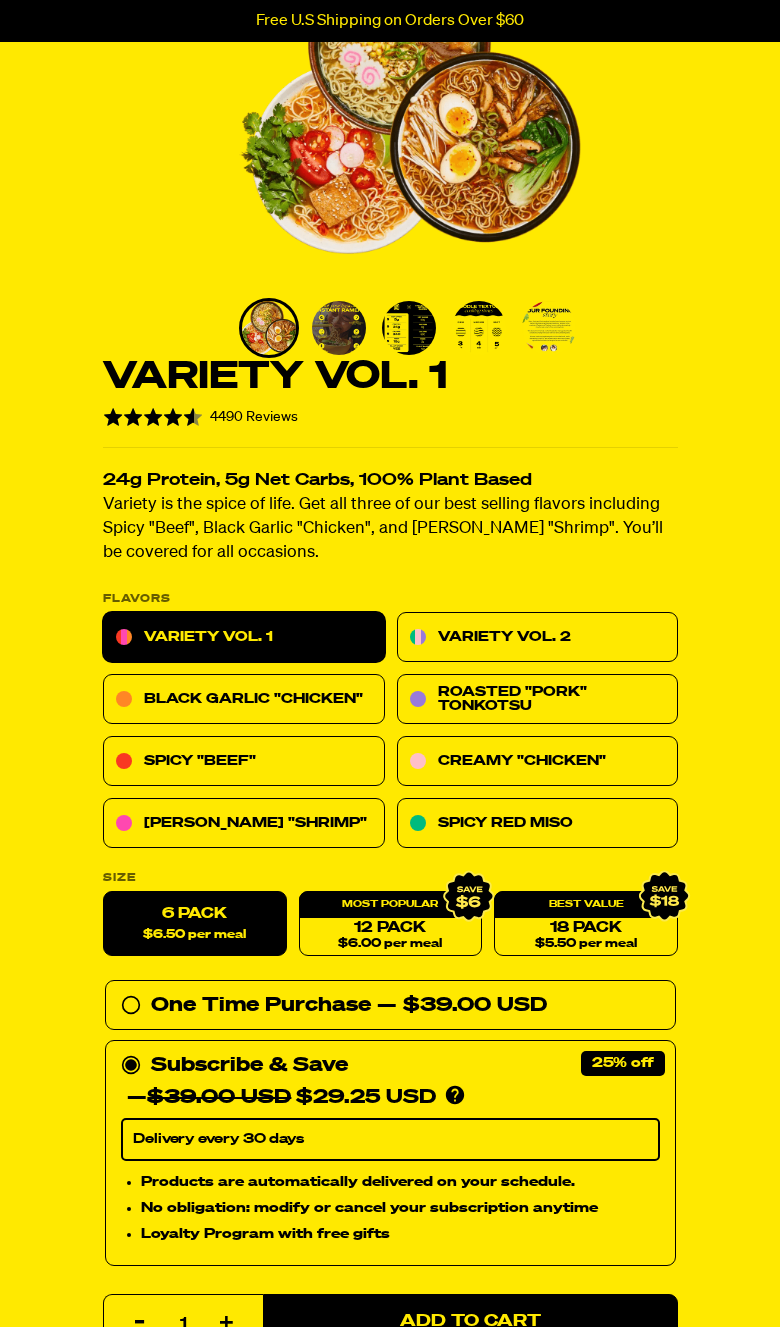 click on "12 Pack
$6.00 per meal" at bounding box center [390, 924] 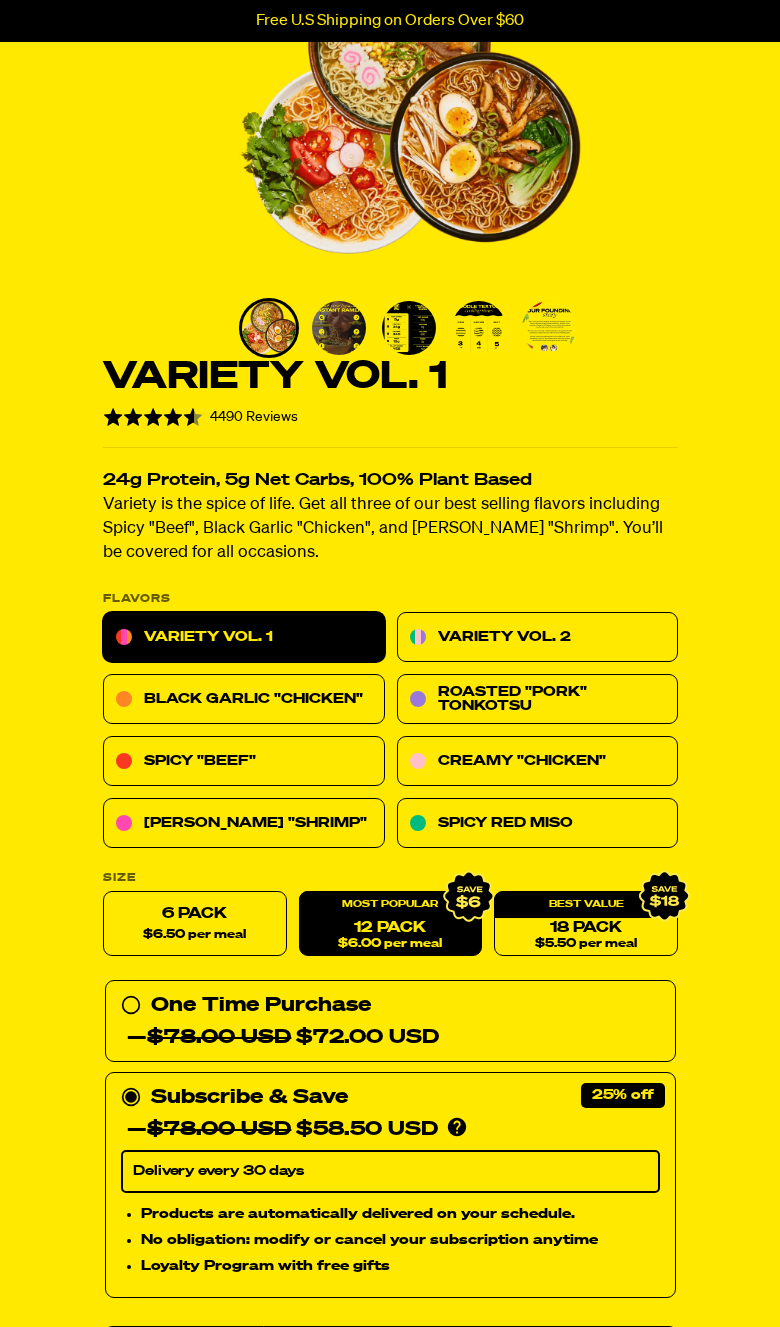 radio on "false" 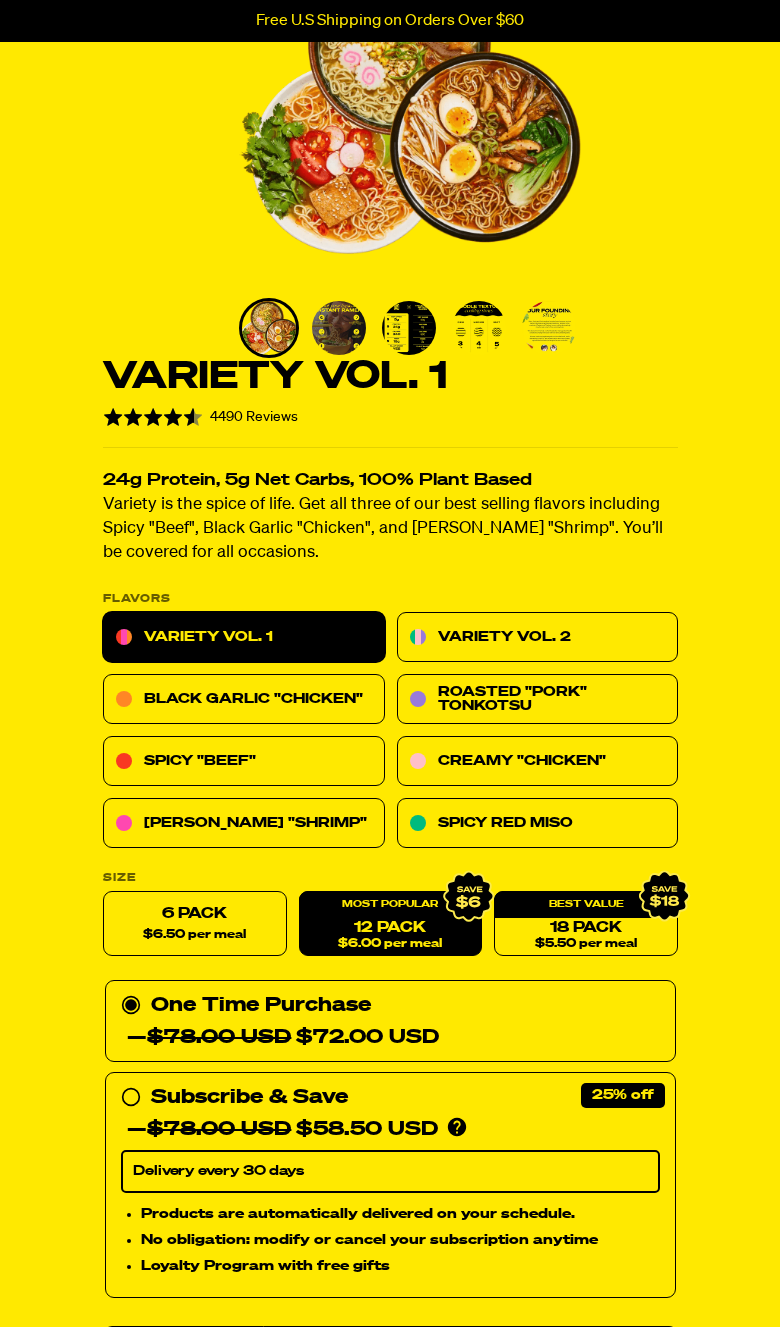 click on "Add to Cart" at bounding box center (470, 1354) 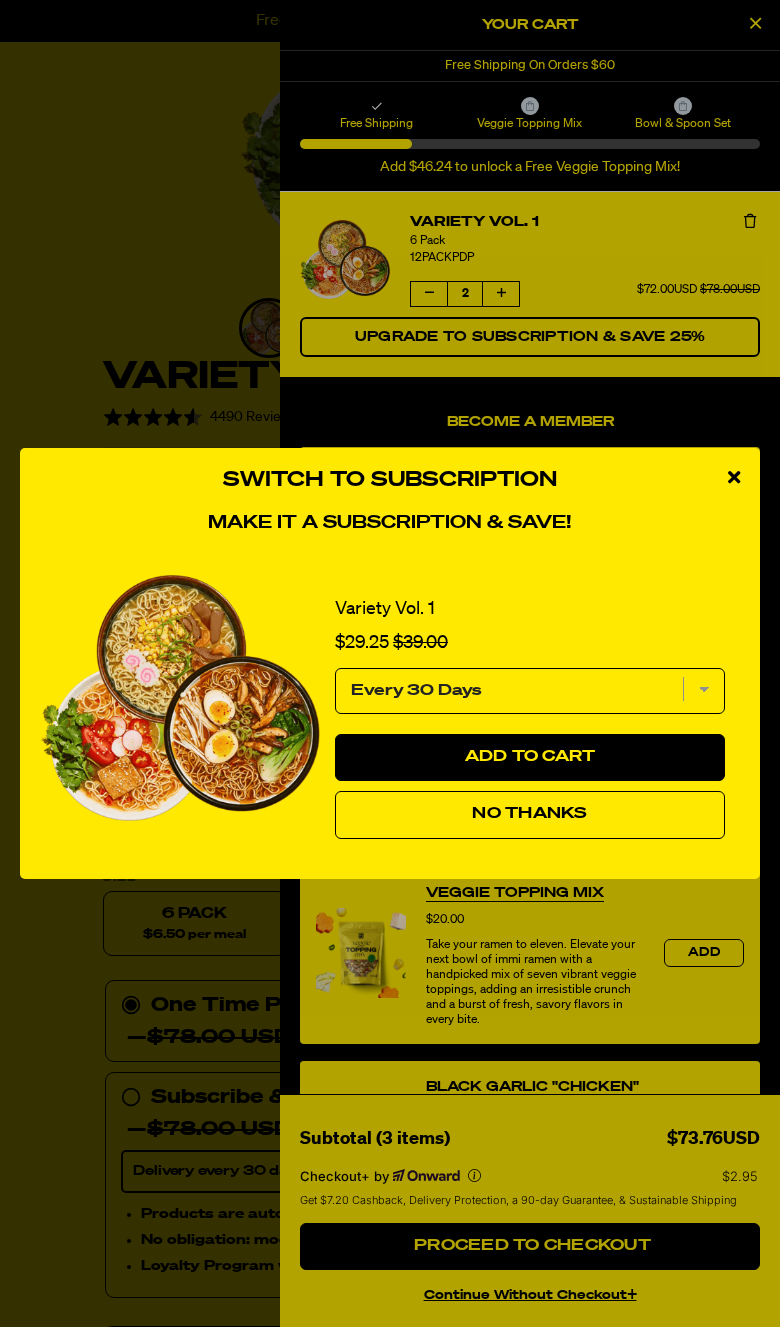 click on "No Thanks" at bounding box center [530, 815] 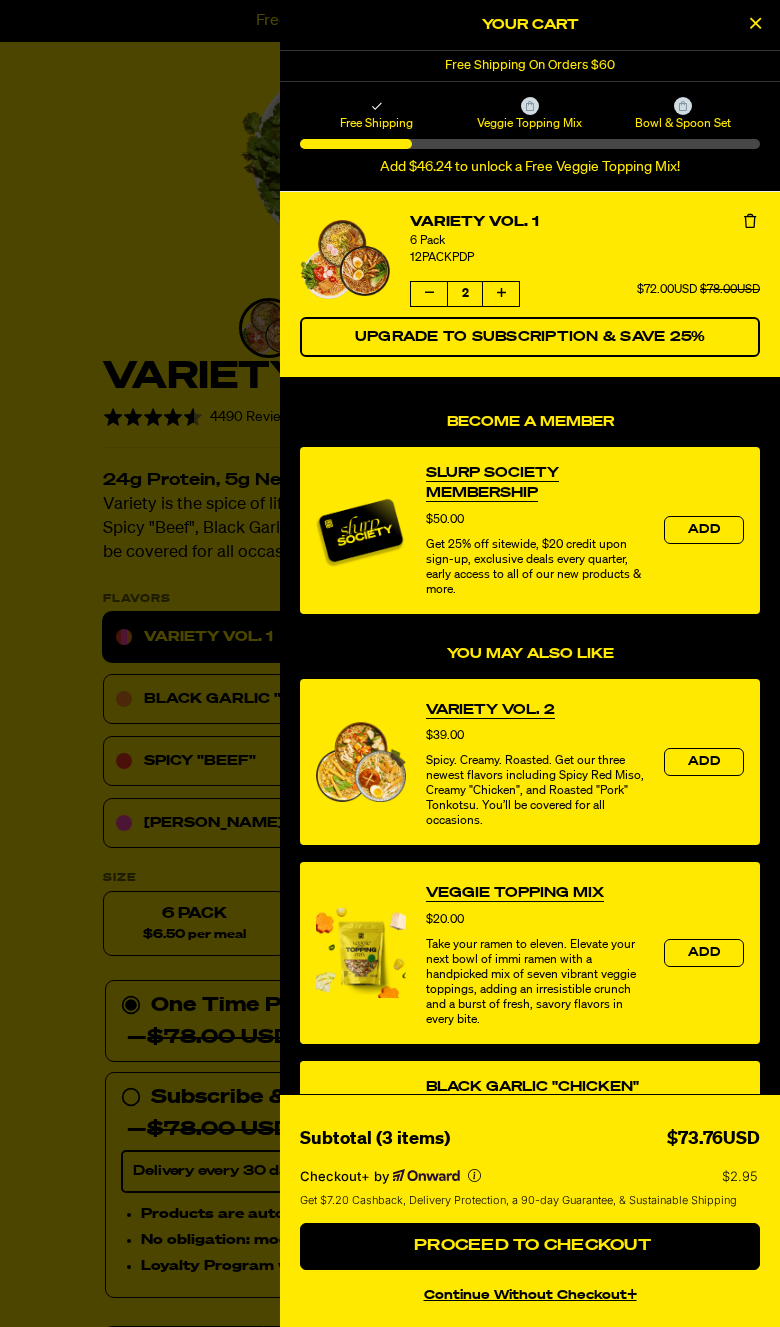 scroll, scrollTop: 285, scrollLeft: 0, axis: vertical 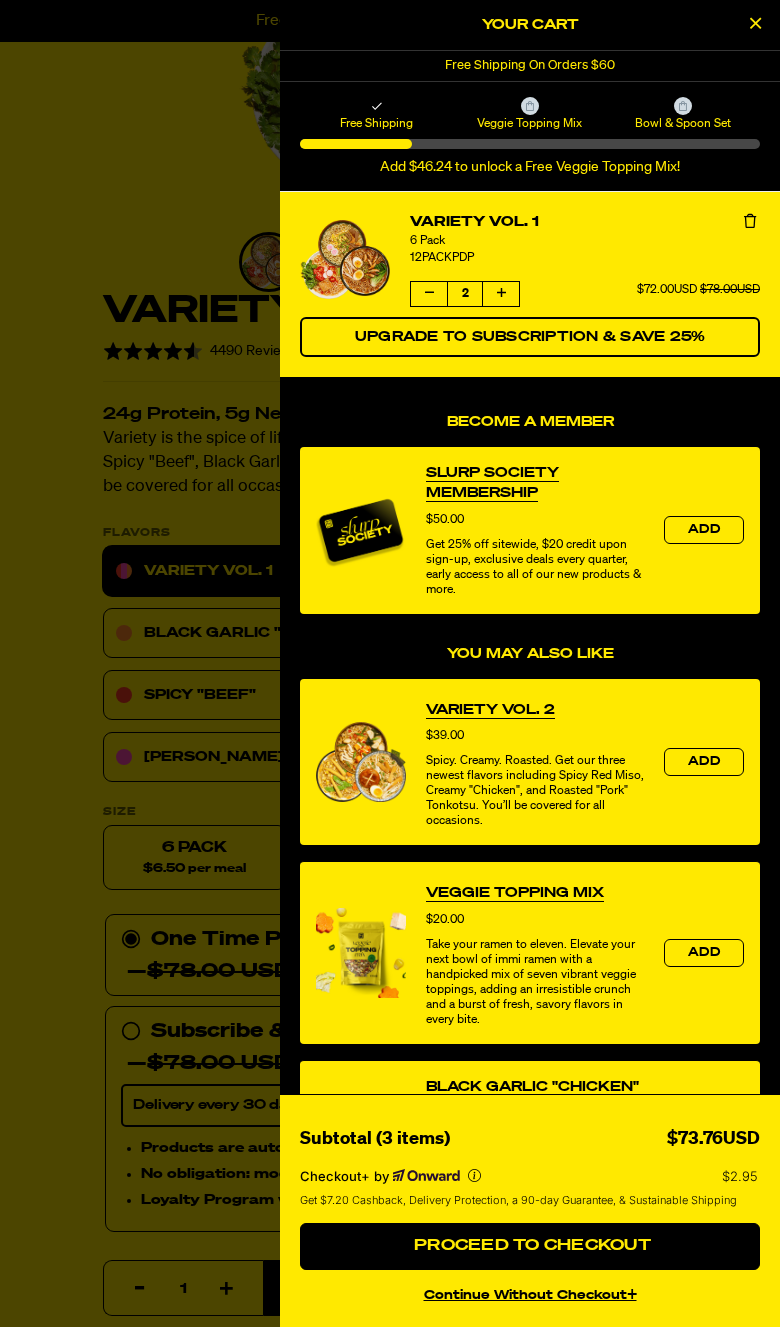 click on "Proceed to Checkout" at bounding box center [530, 1246] 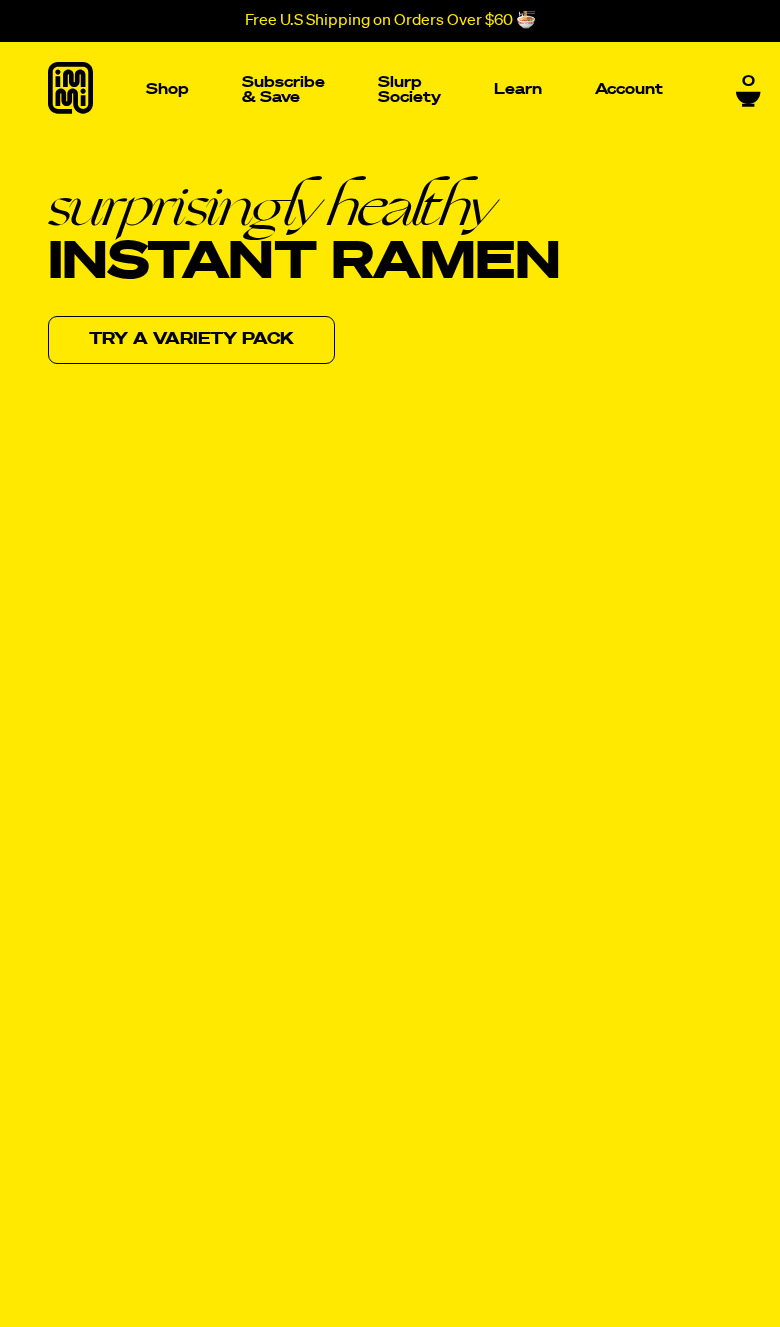 scroll, scrollTop: 0, scrollLeft: 0, axis: both 